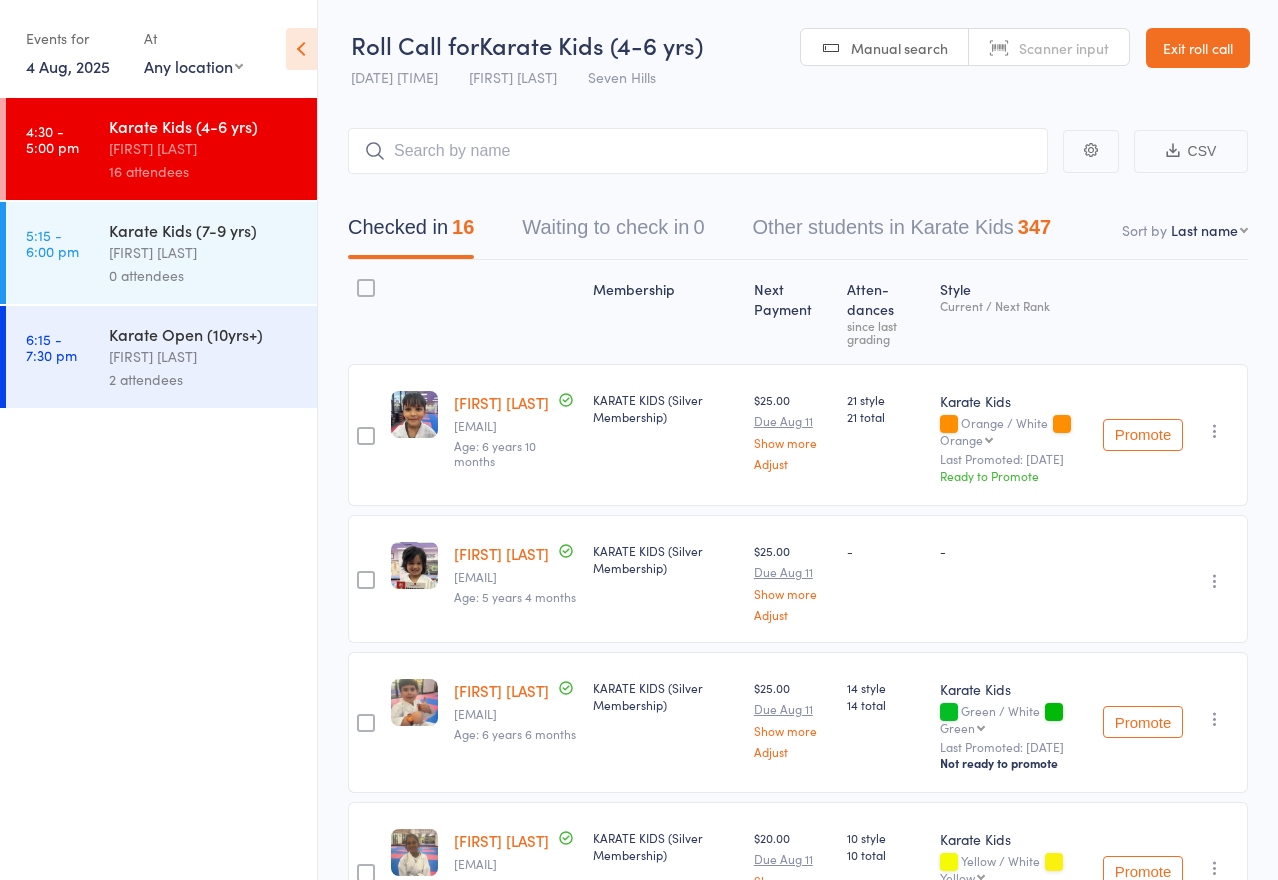 scroll, scrollTop: 0, scrollLeft: 0, axis: both 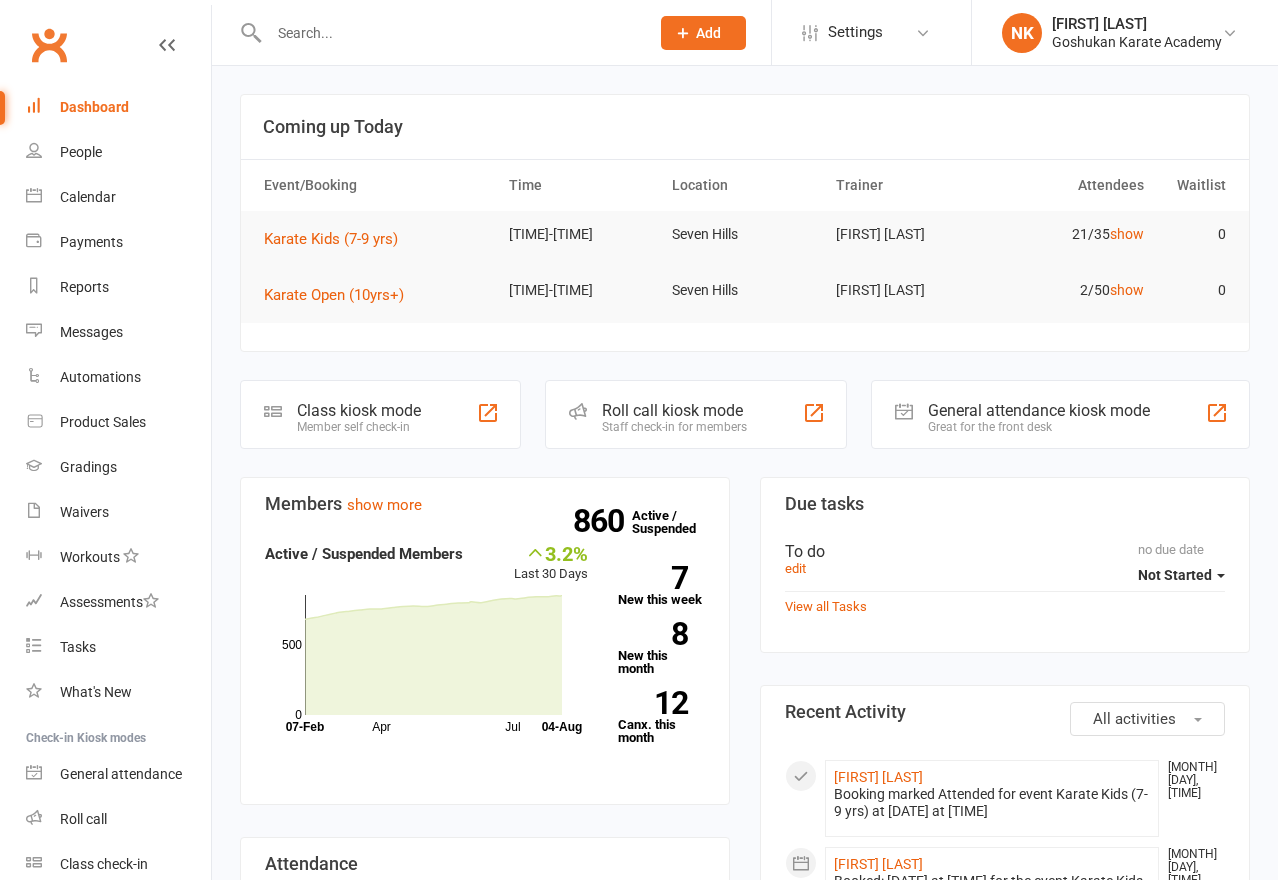 click at bounding box center (449, 33) 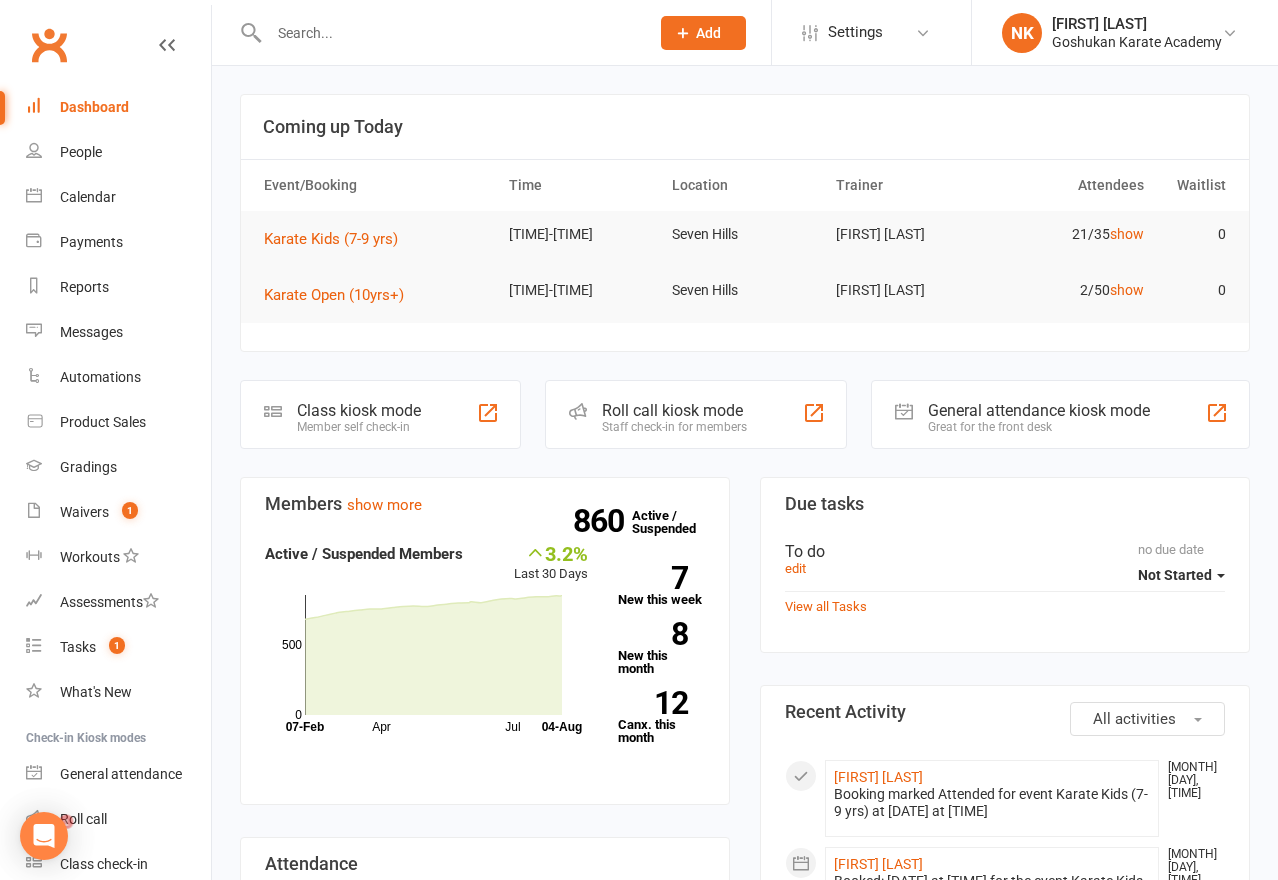 scroll, scrollTop: 0, scrollLeft: 0, axis: both 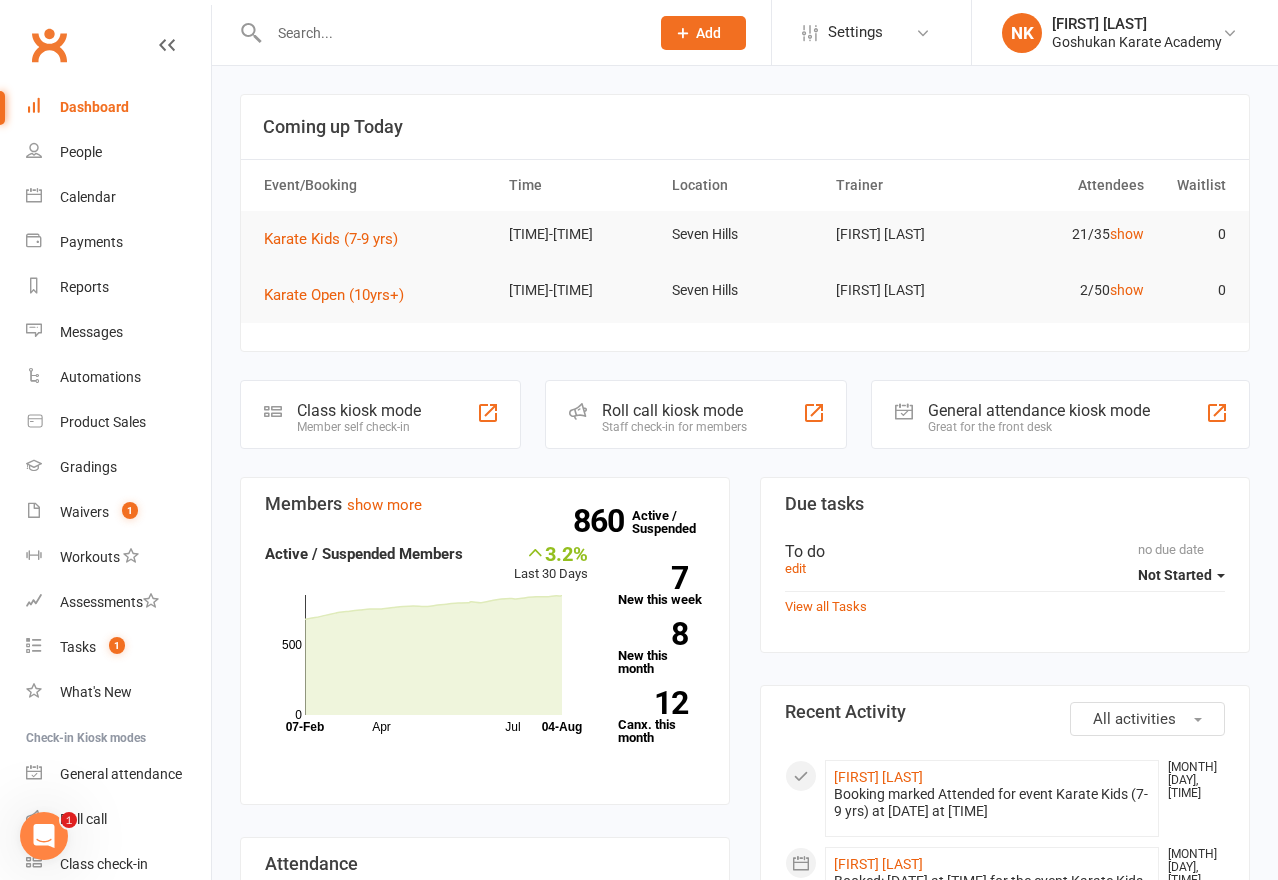 click on "Clubworx" at bounding box center [49, 45] 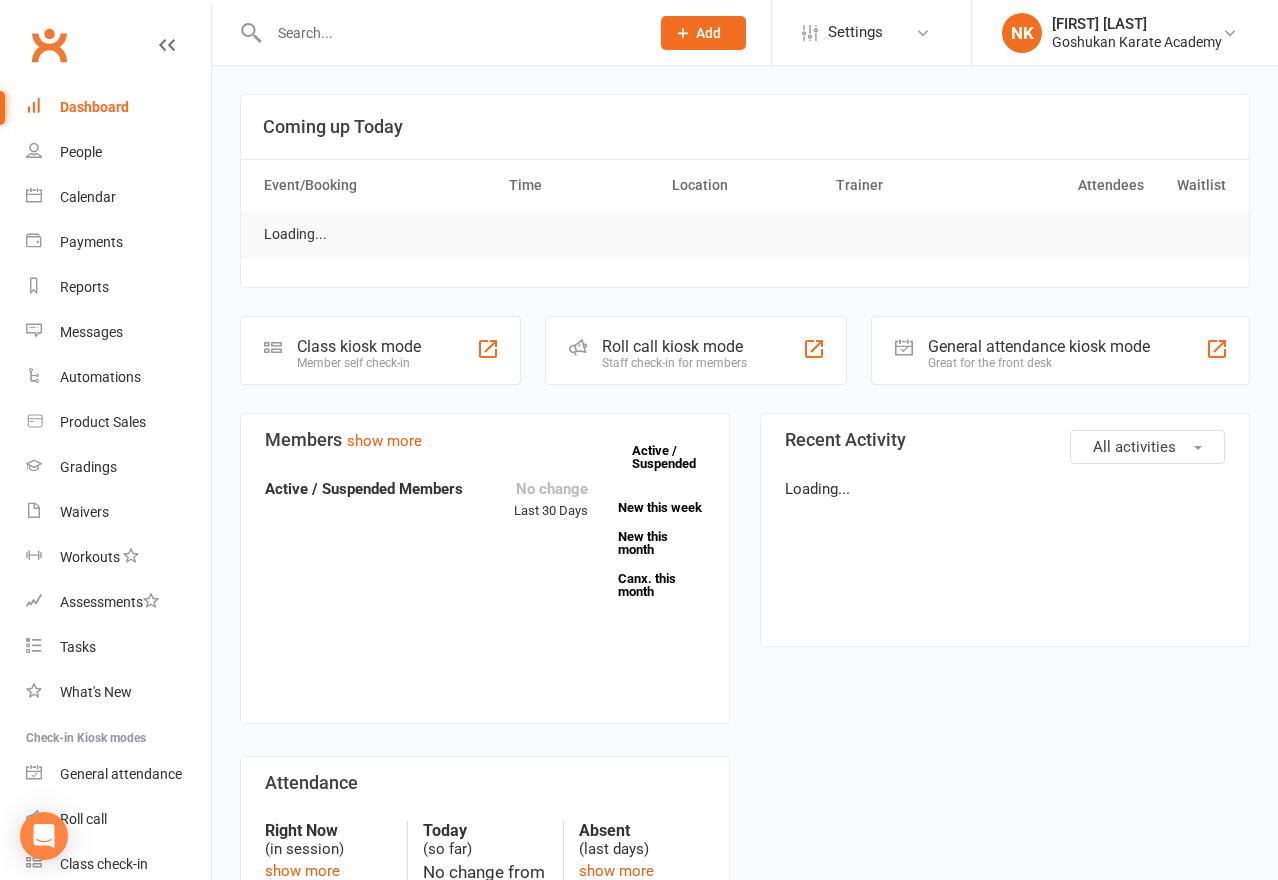 scroll, scrollTop: 0, scrollLeft: 0, axis: both 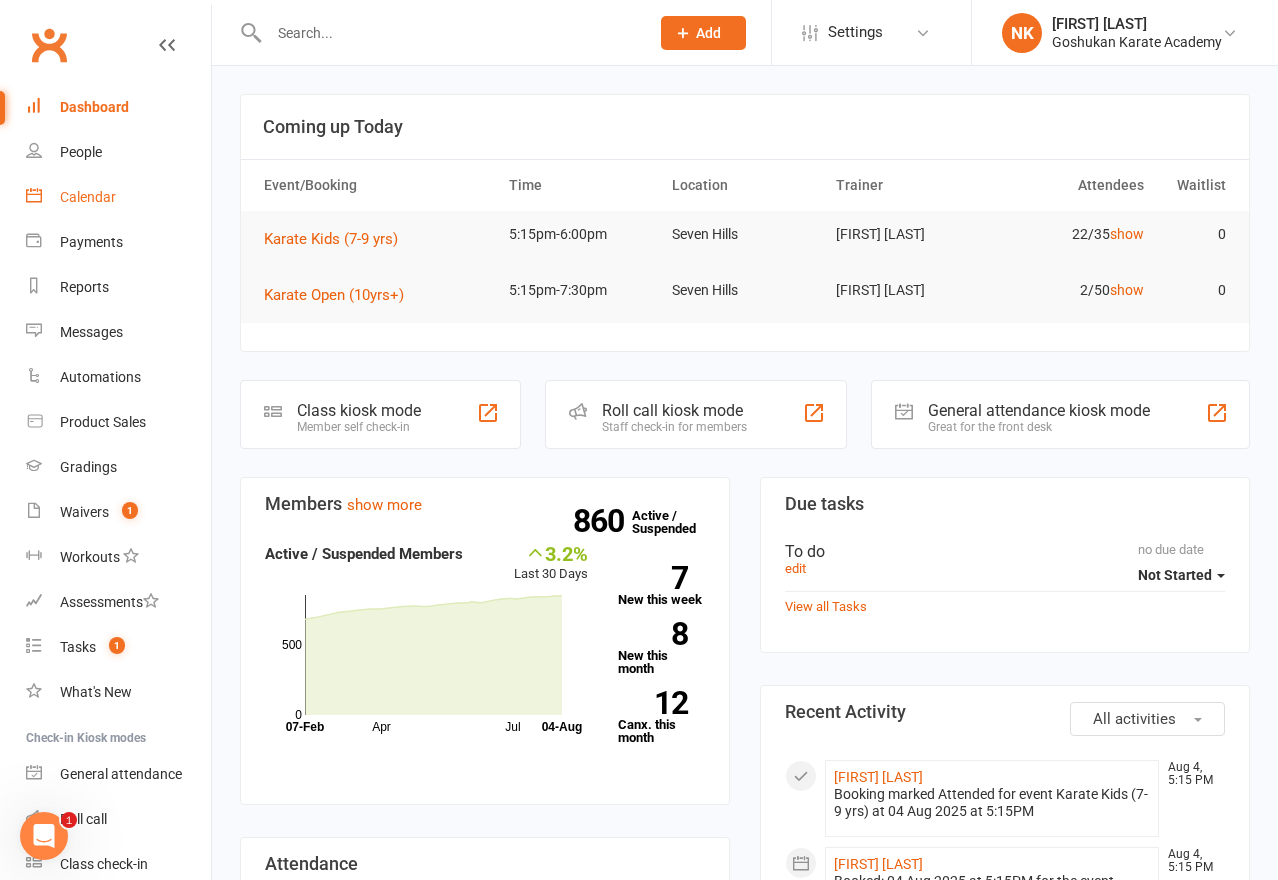 click on "Calendar" at bounding box center (88, 197) 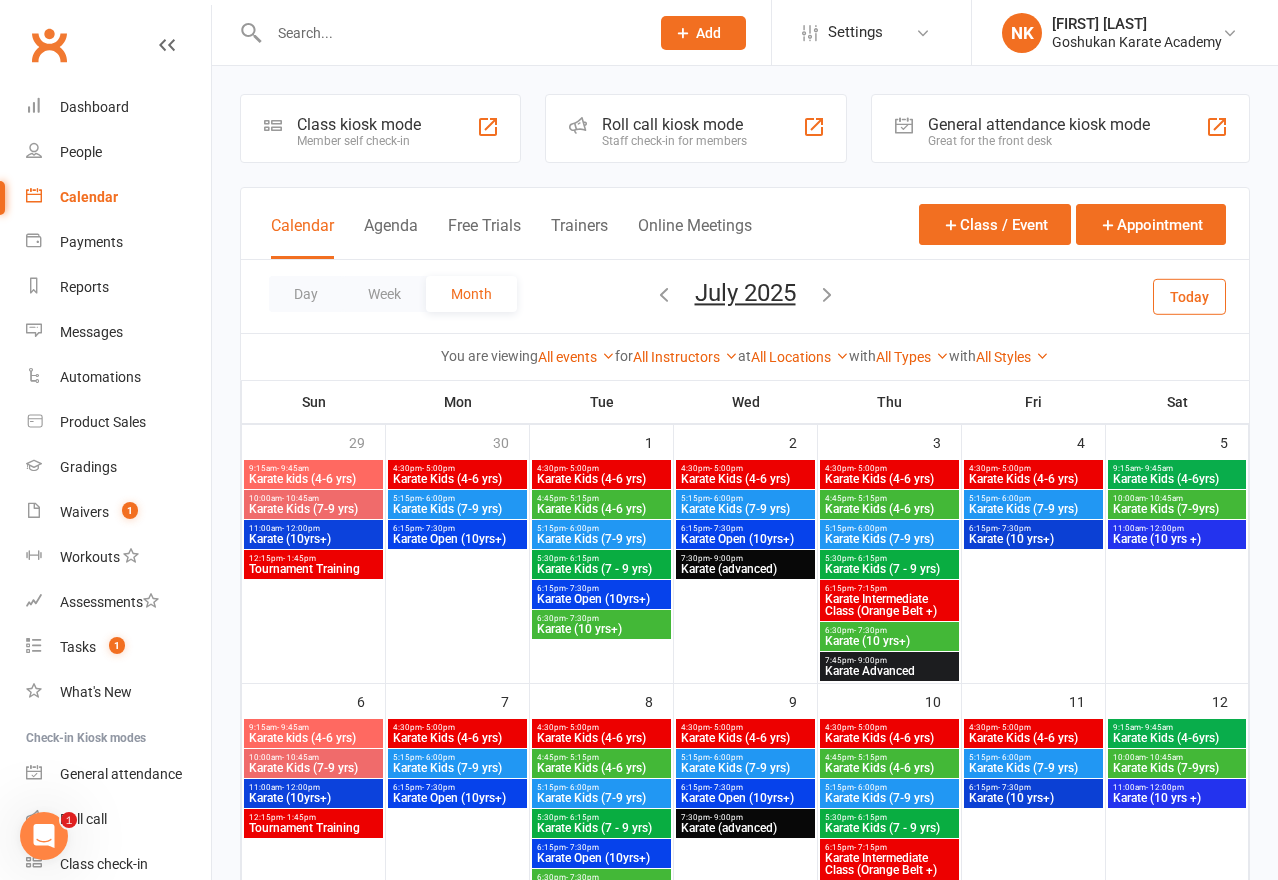 click on "Staff check-in for members" at bounding box center (674, 141) 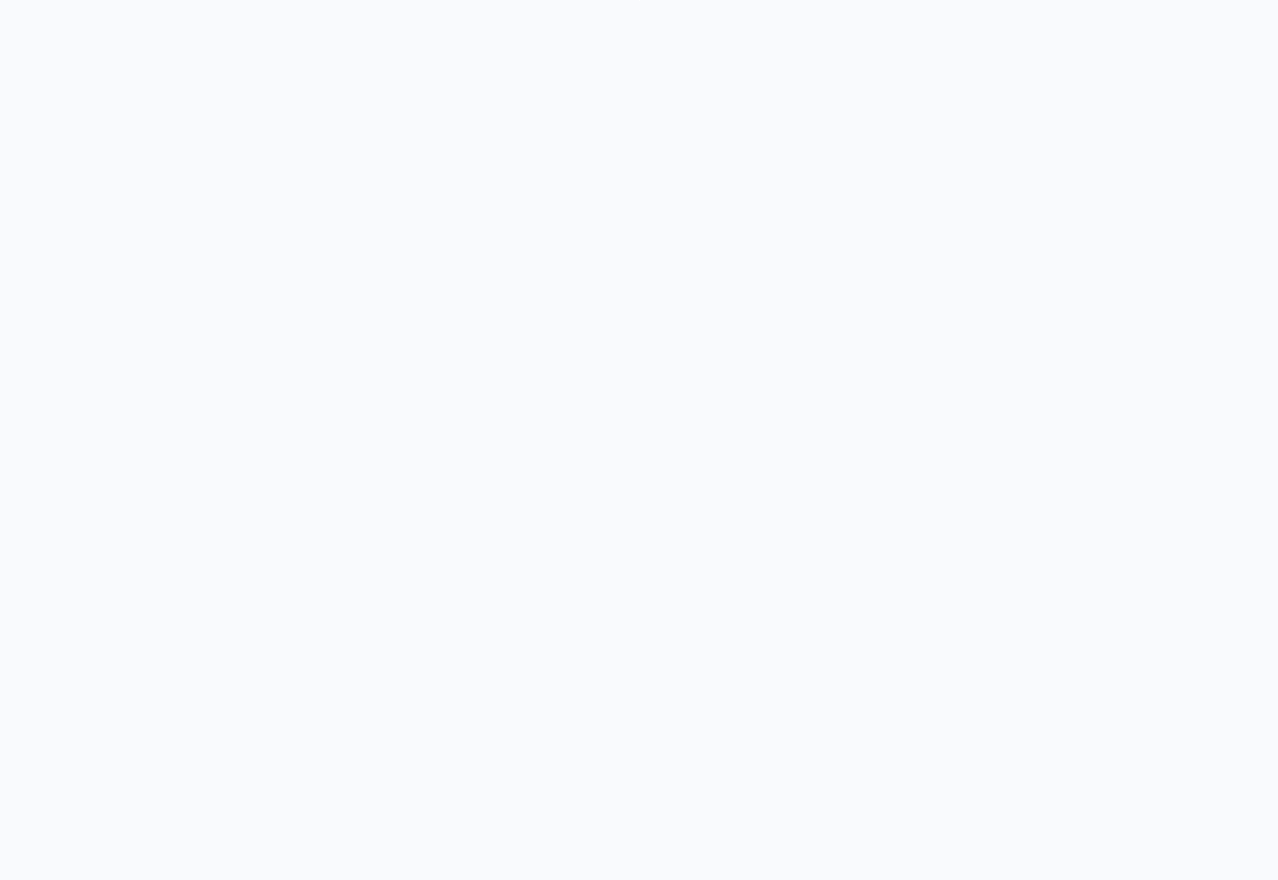 scroll, scrollTop: 0, scrollLeft: 0, axis: both 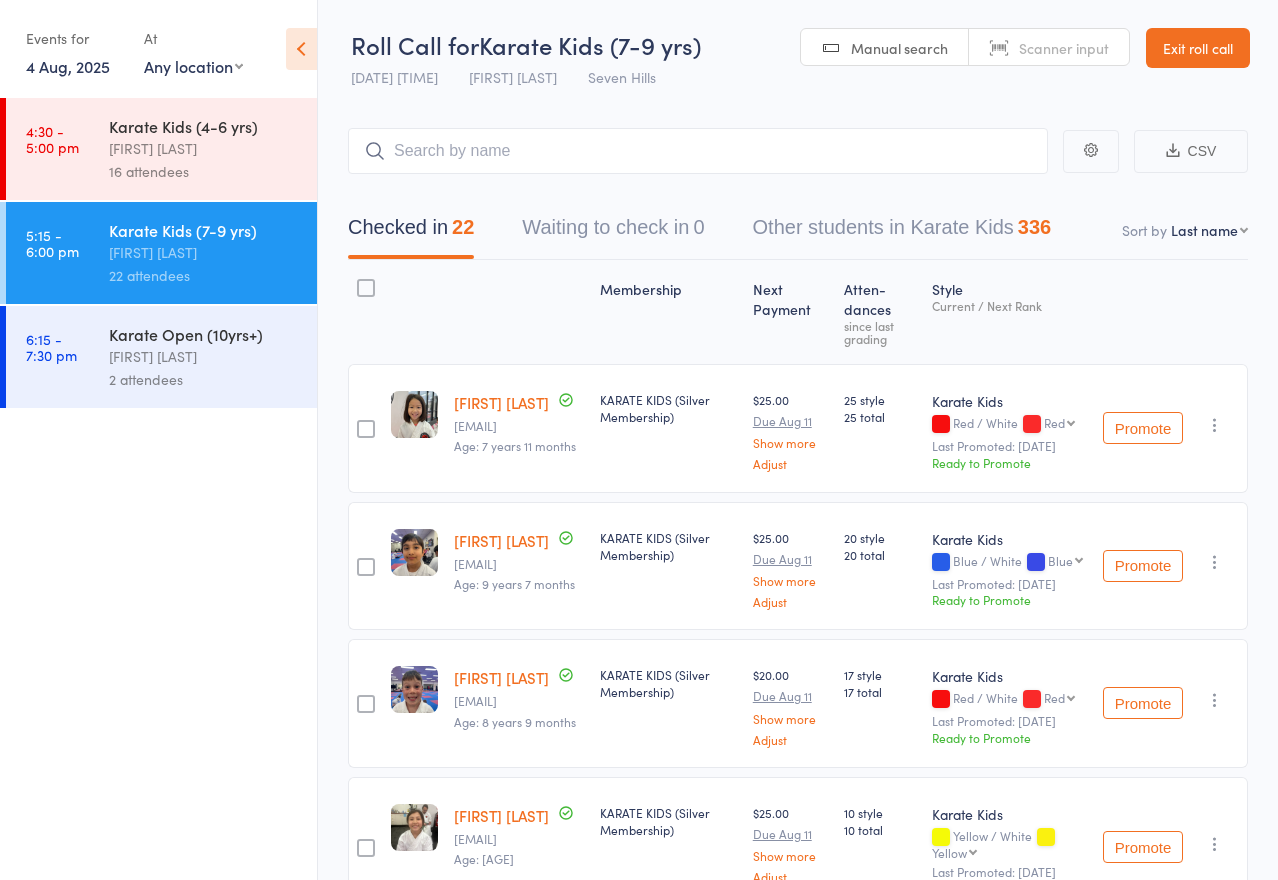 click on "First name Last name Birthday today? Behind on payments? Check in time Next payment date Next payment amount Membership name Membership expires Ready to grade Style and Rank Style attendance count All attendance count Last Promoted" at bounding box center [1209, 230] 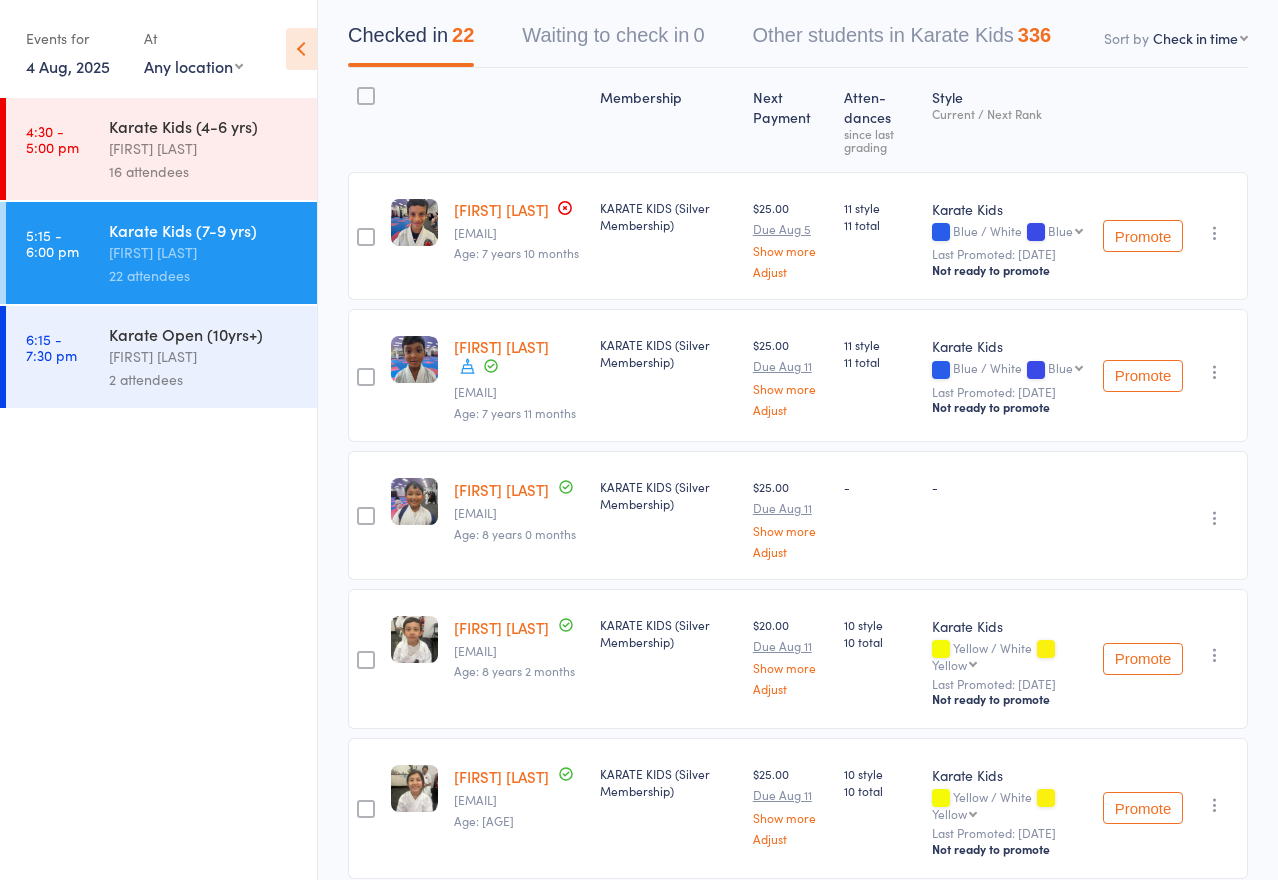 scroll, scrollTop: 193, scrollLeft: 0, axis: vertical 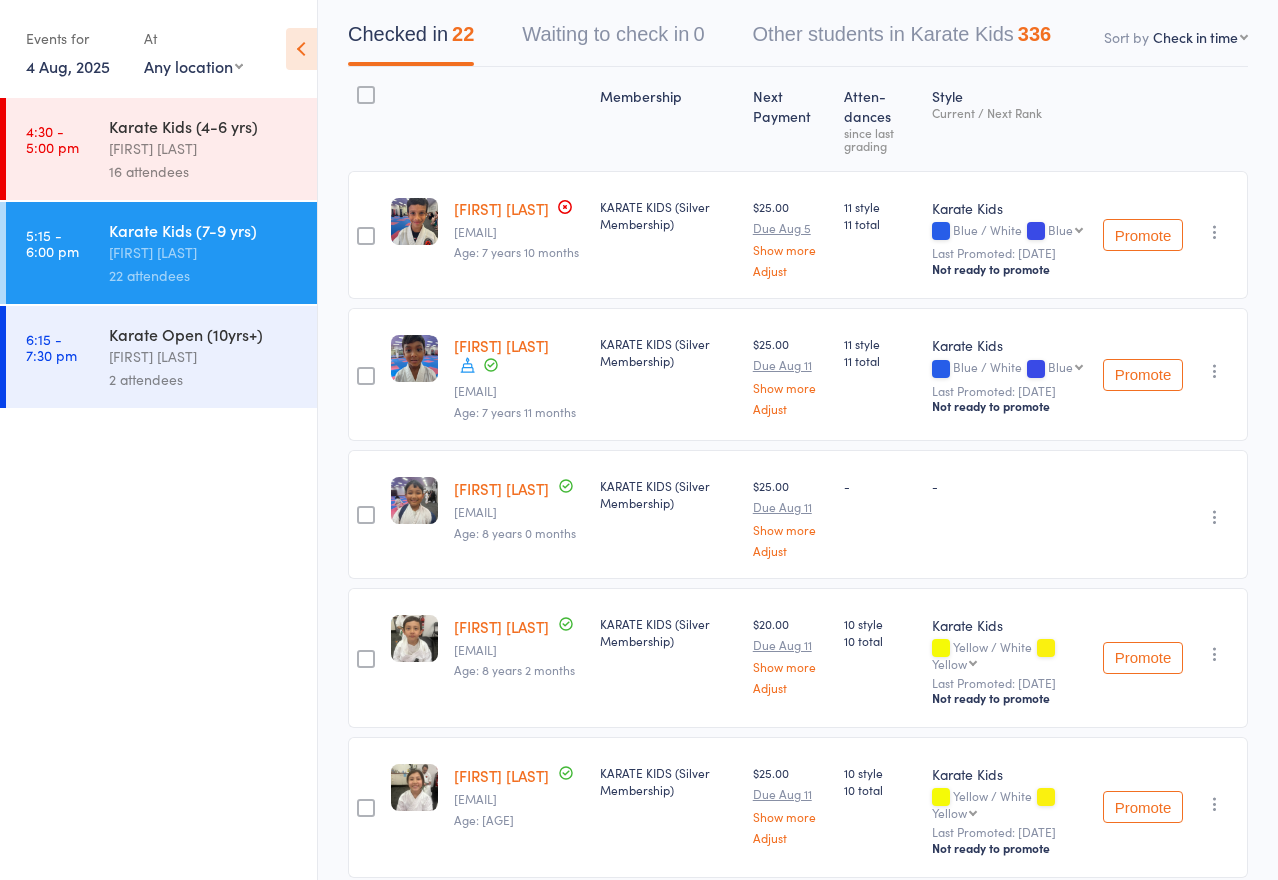 click at bounding box center [519, 119] 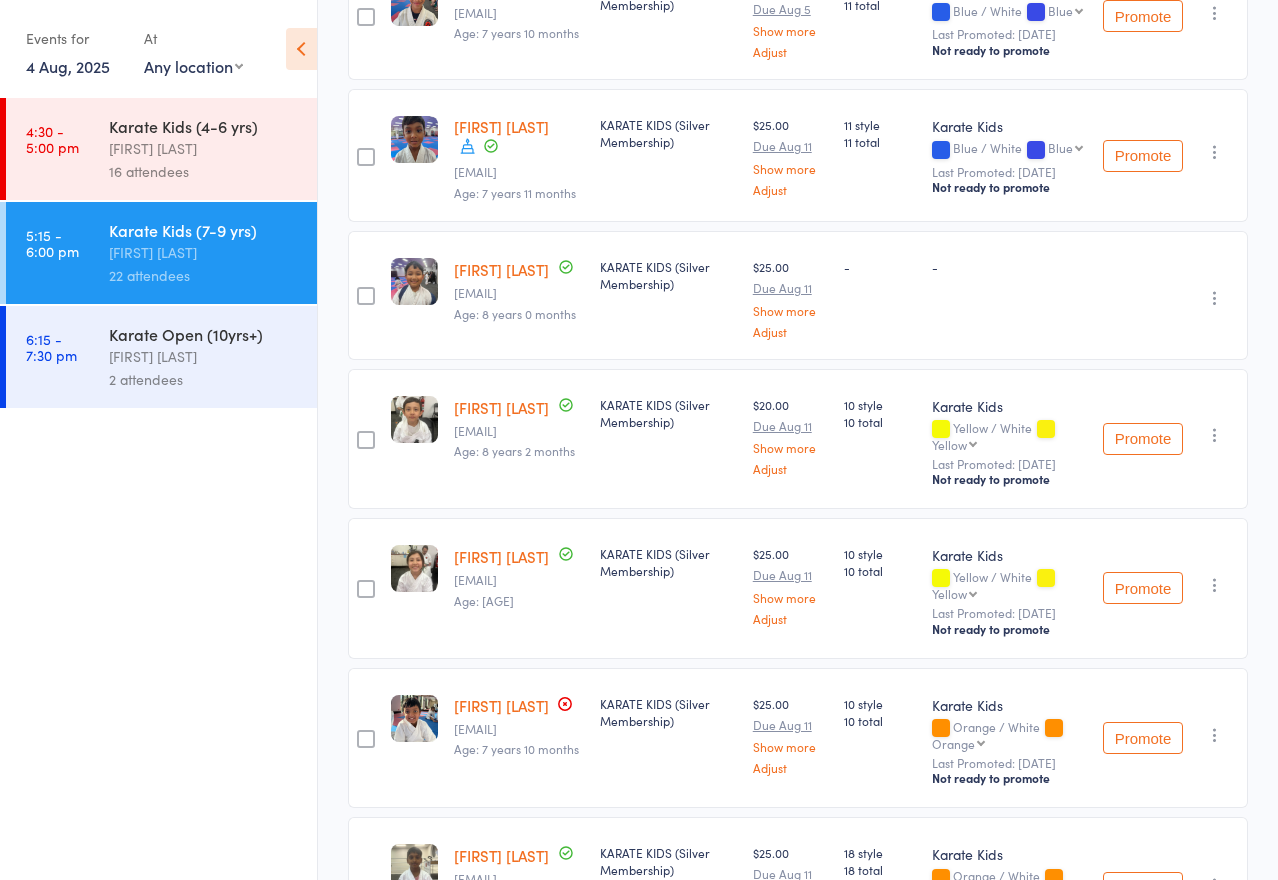 click on "[FIRST] [LAST]" at bounding box center [501, 269] 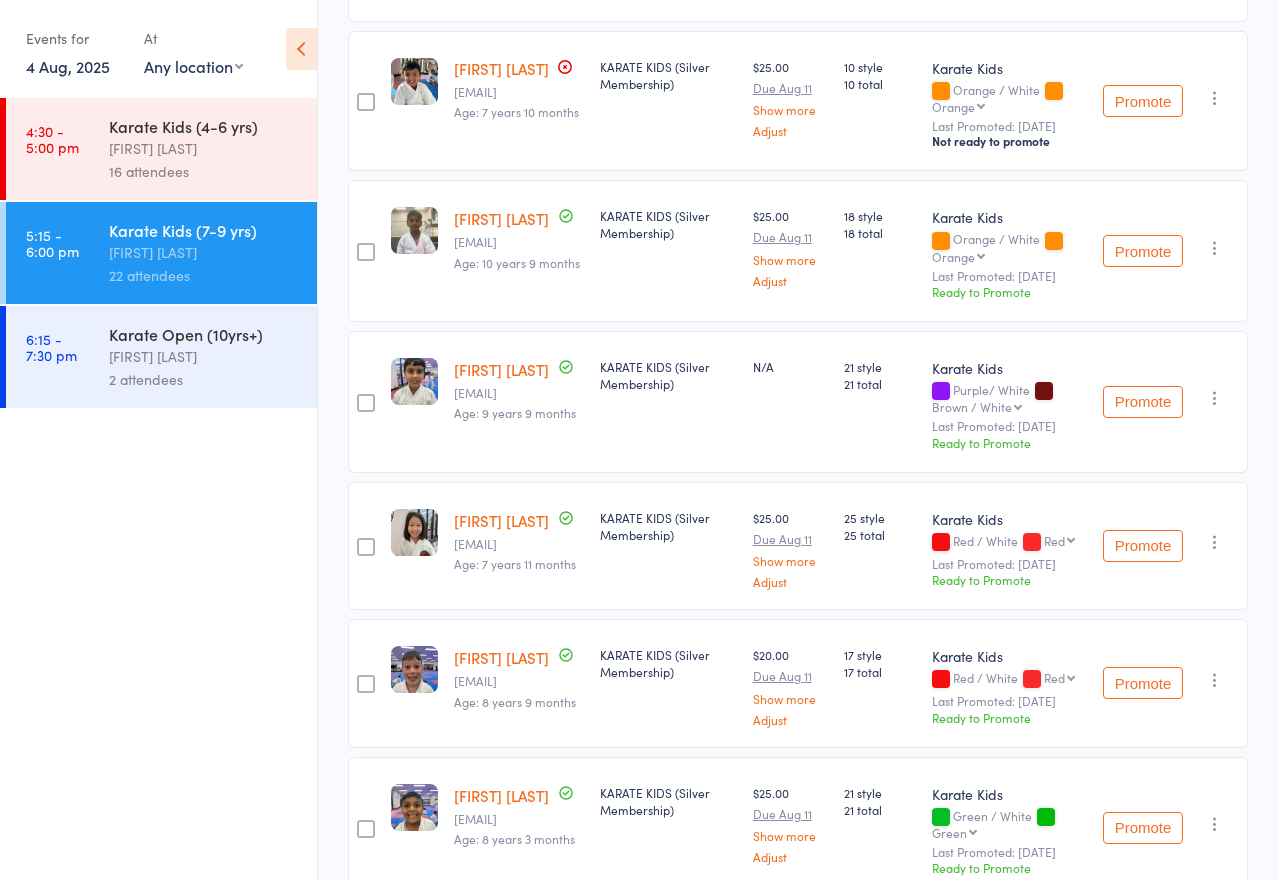 scroll, scrollTop: 1052, scrollLeft: 0, axis: vertical 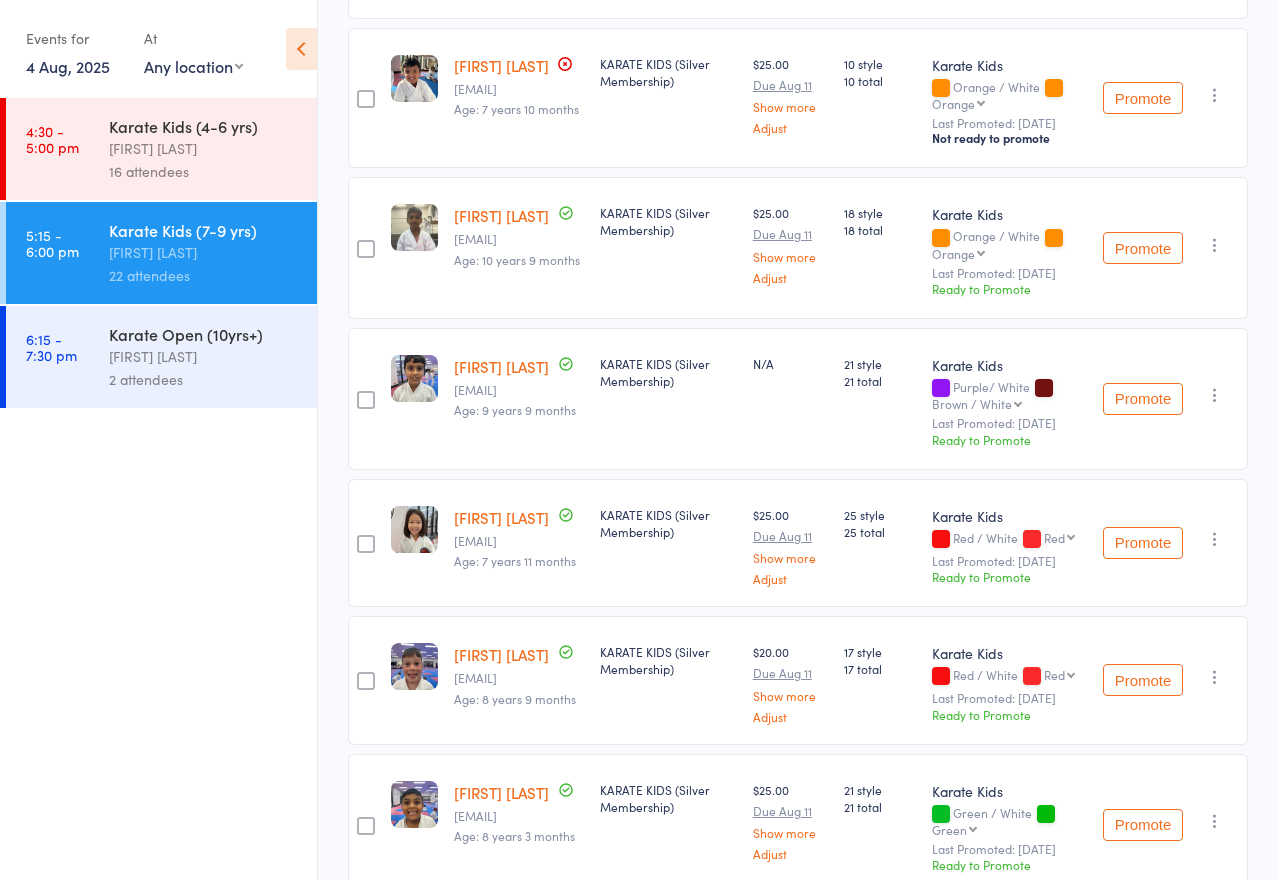 click on "[FIRST] [LAST]" at bounding box center [501, 215] 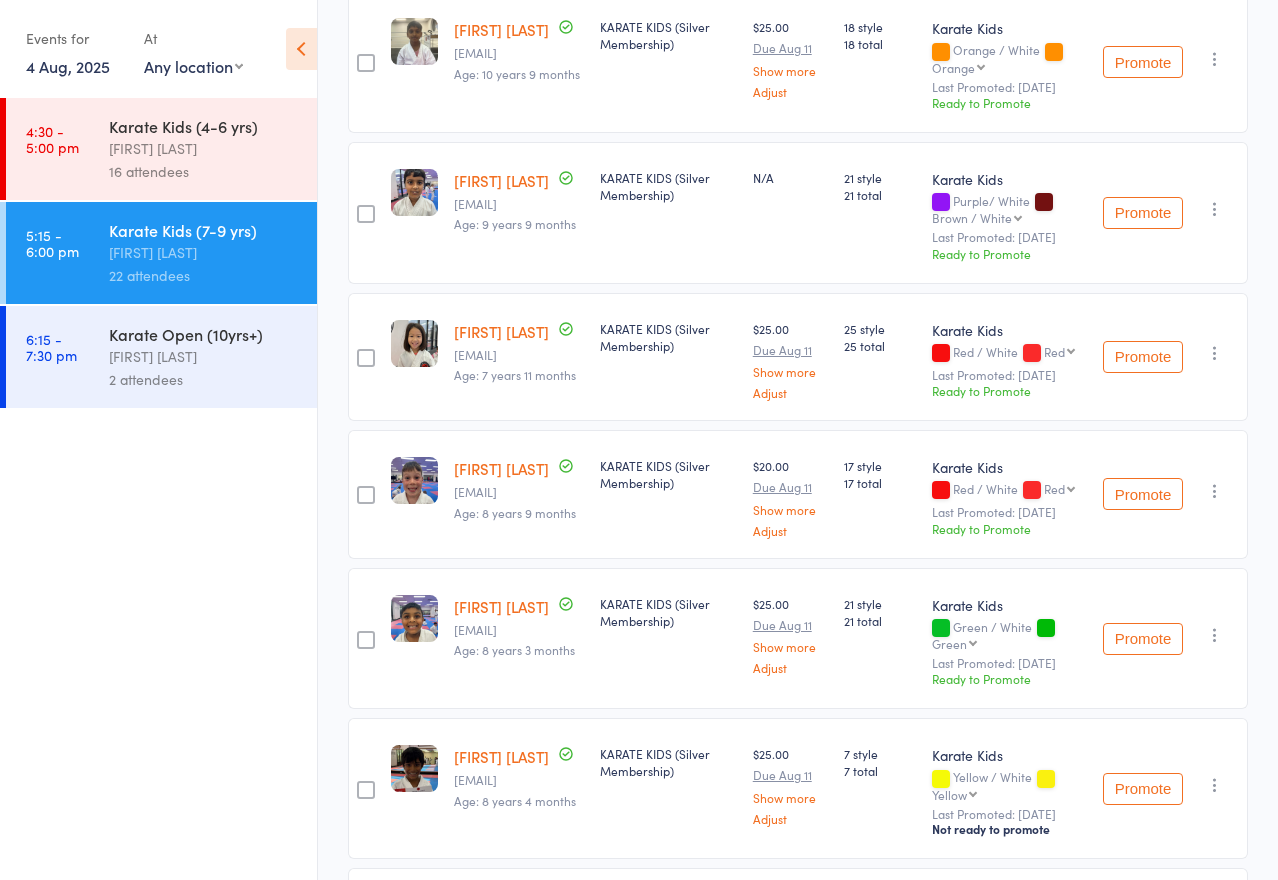 scroll, scrollTop: 1251, scrollLeft: 0, axis: vertical 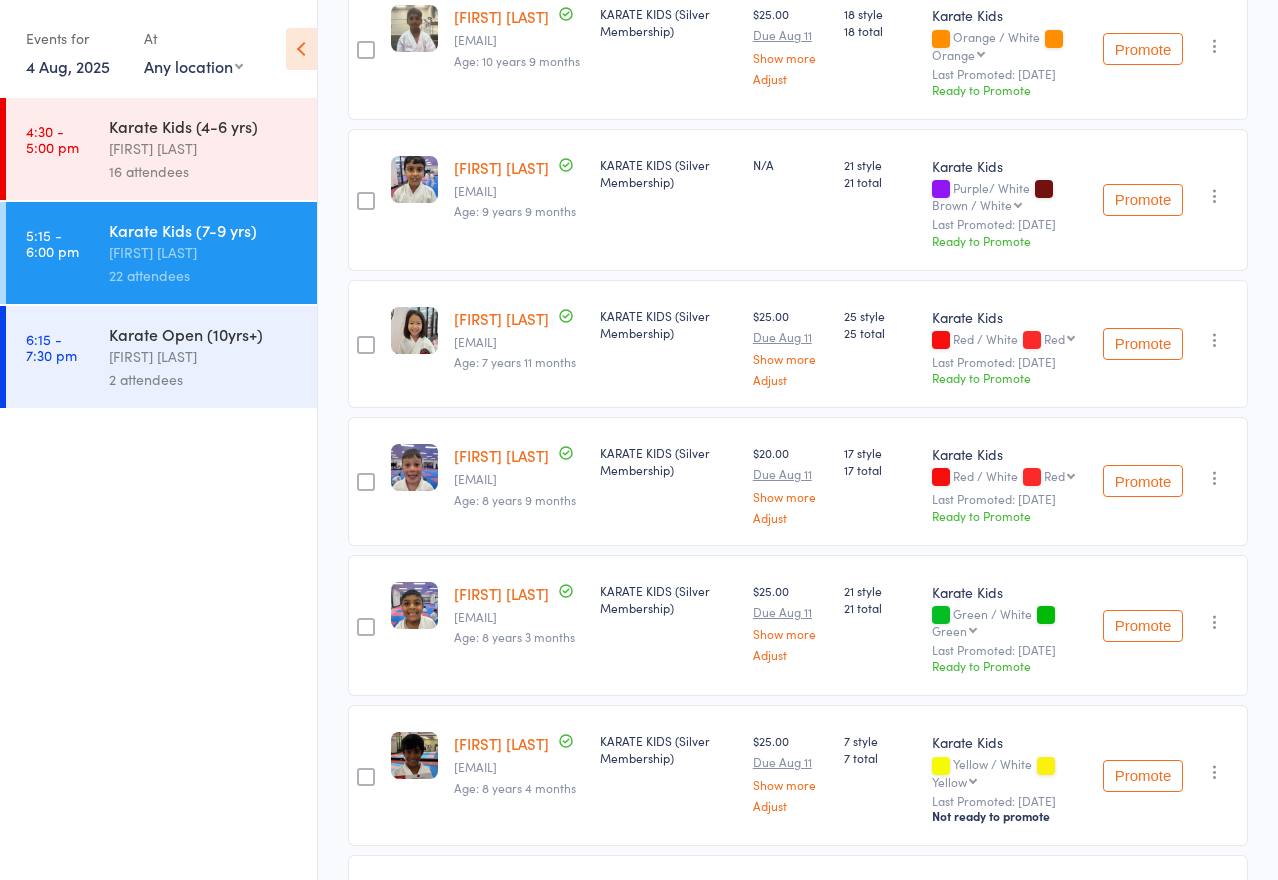 click on "Aarav Nehra" at bounding box center [501, 167] 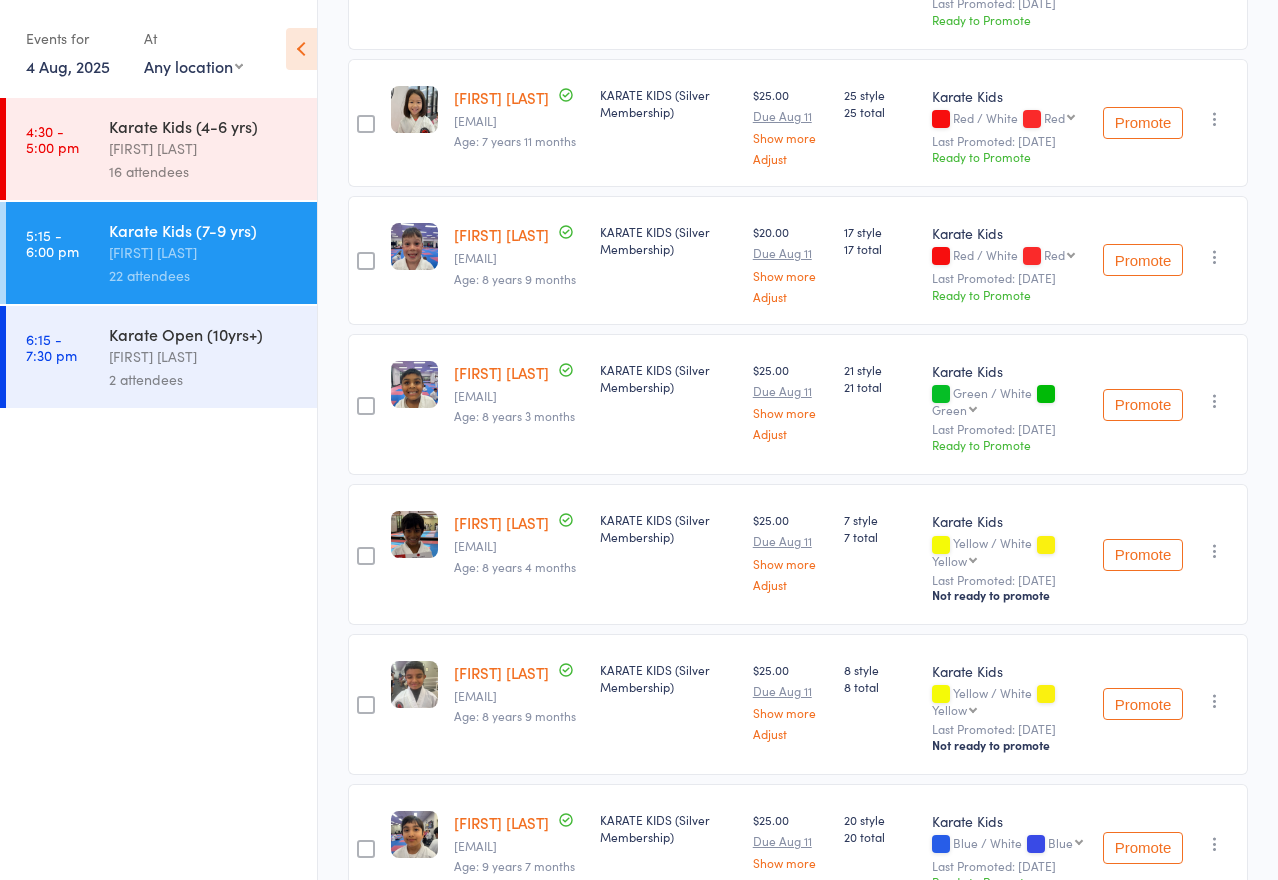 scroll, scrollTop: 1478, scrollLeft: 0, axis: vertical 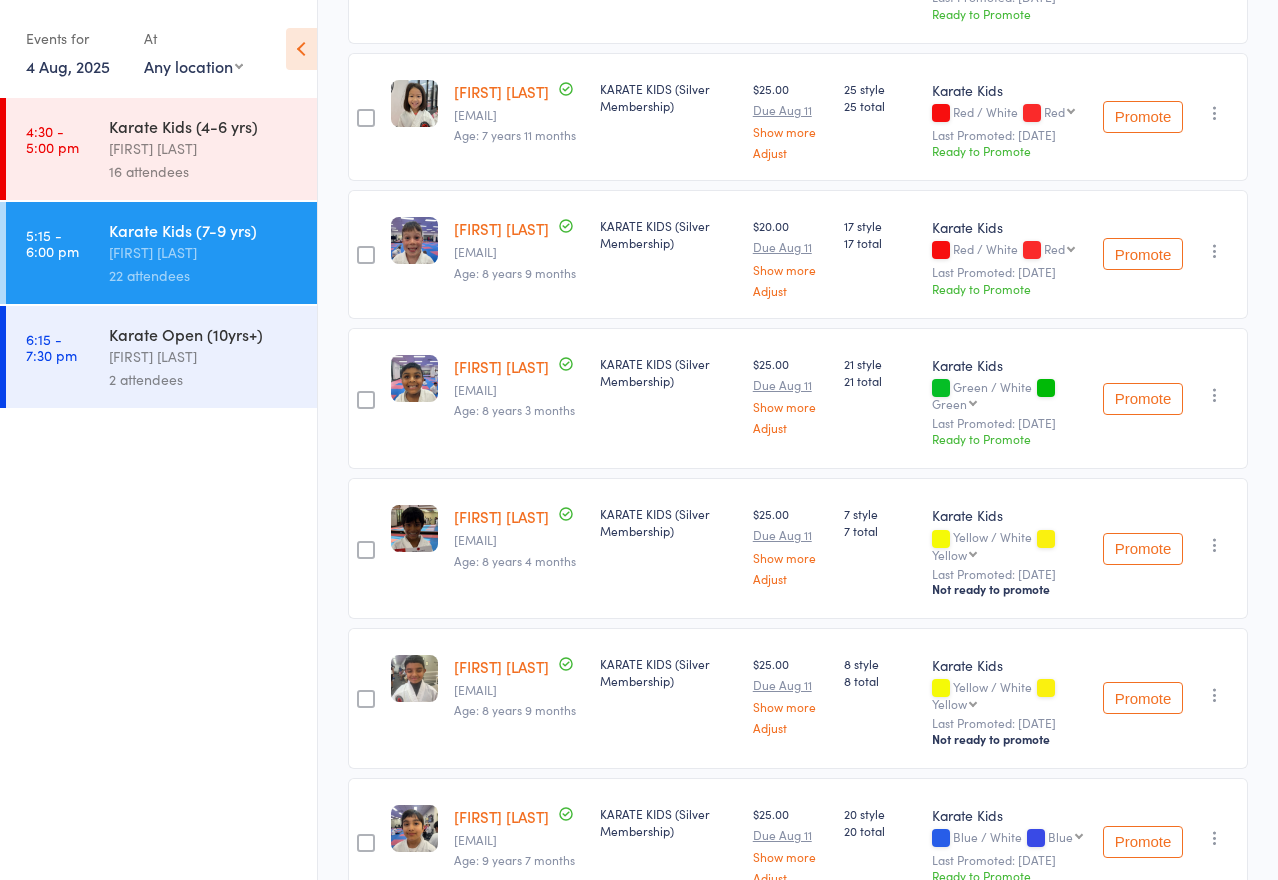 click on "Pranav Kanukurthi" at bounding box center [501, 366] 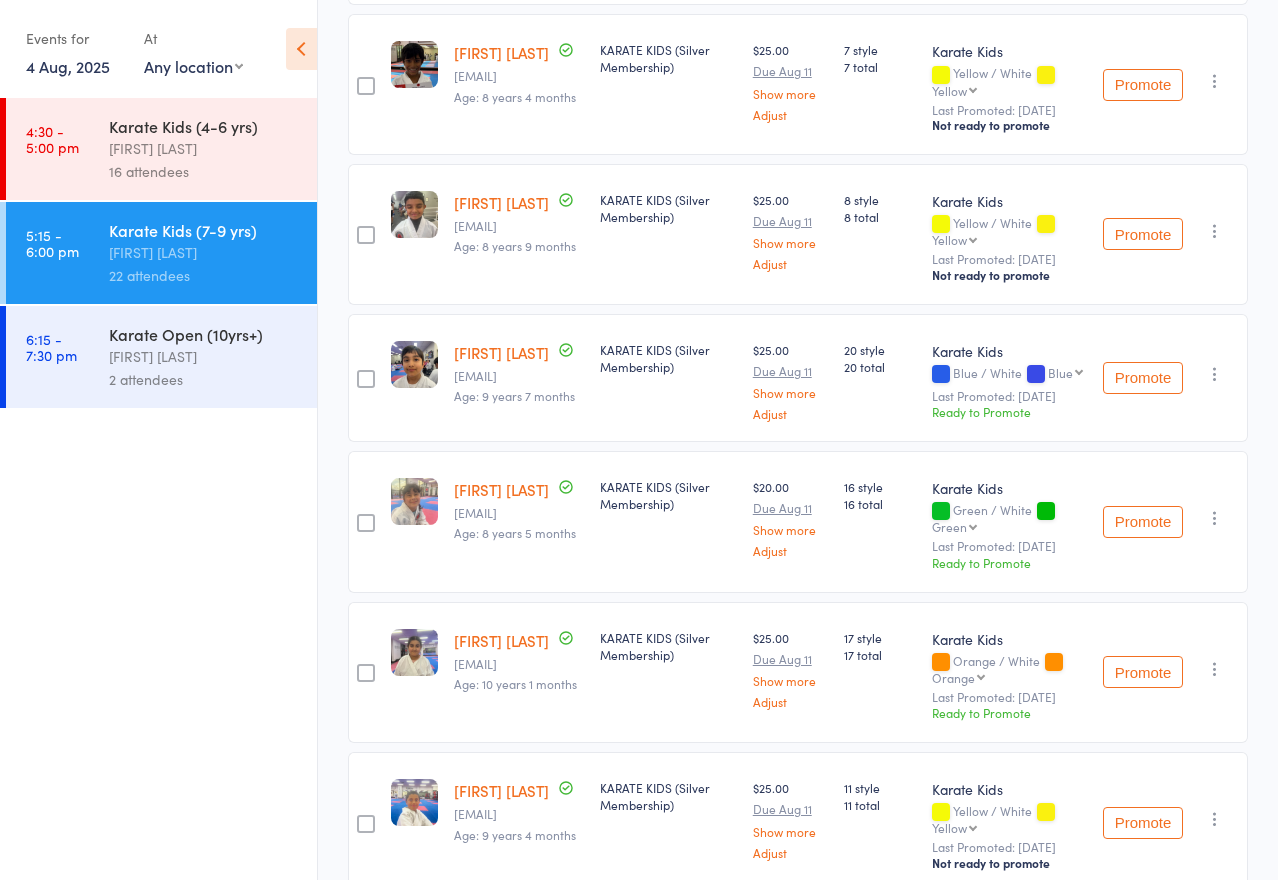 scroll, scrollTop: 1949, scrollLeft: 0, axis: vertical 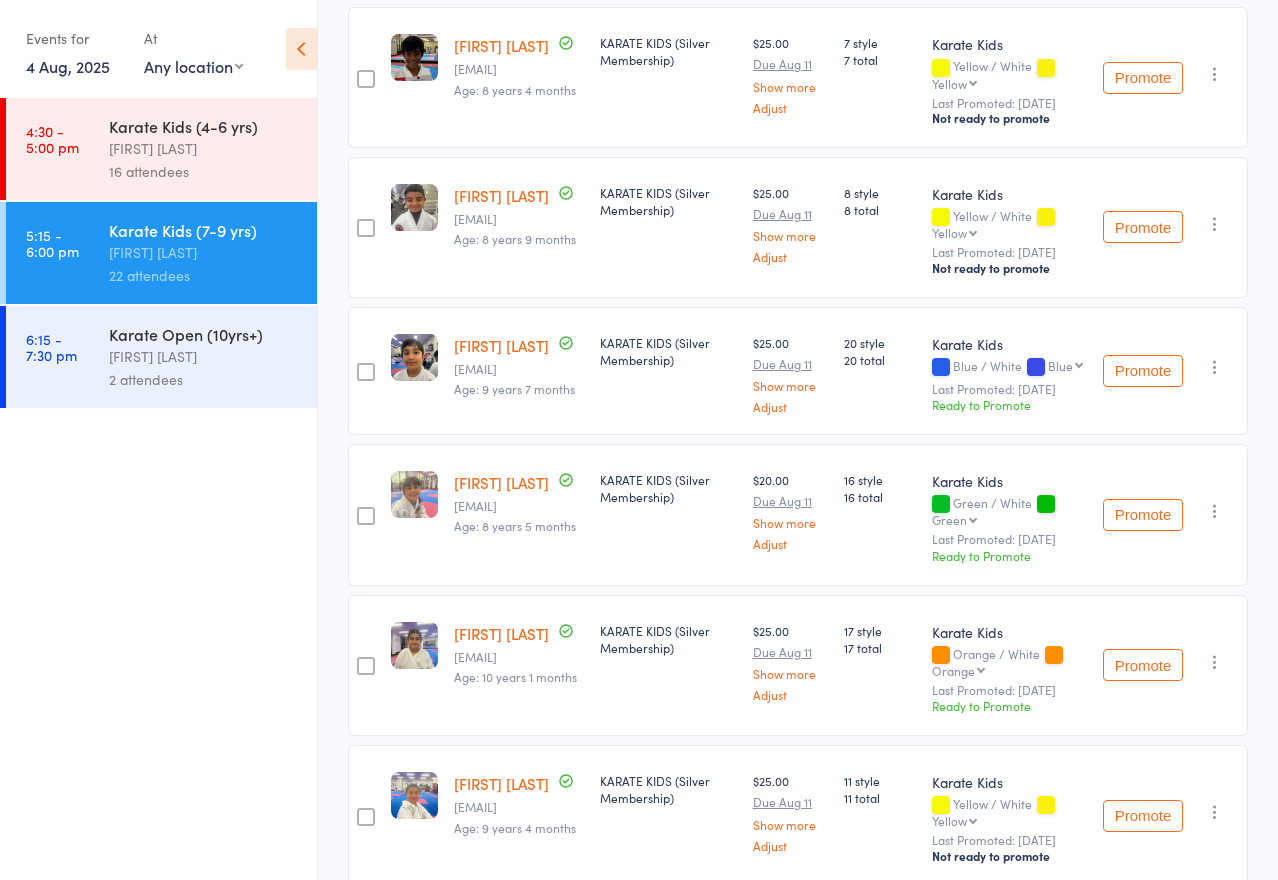click on "Ayman Arsalah" at bounding box center [501, 345] 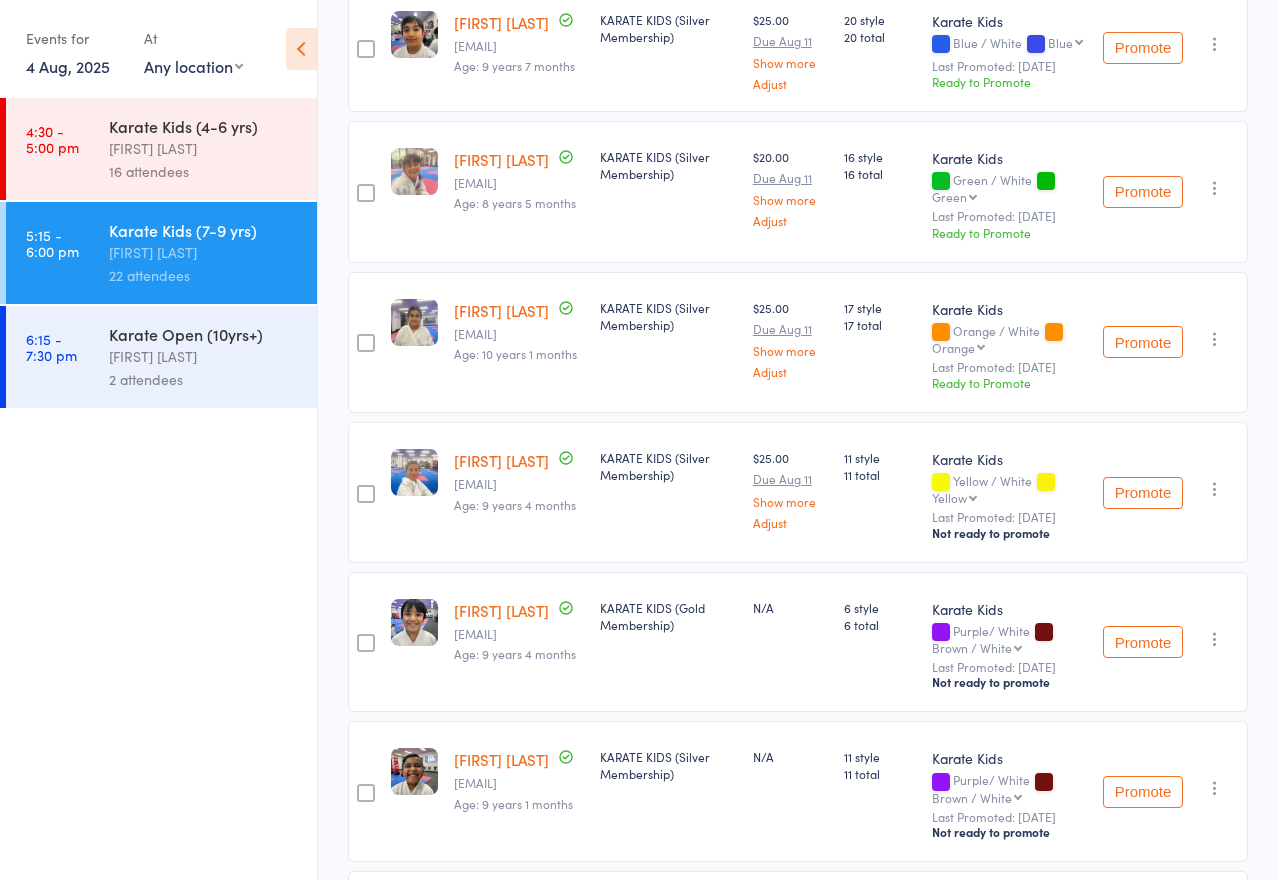 scroll, scrollTop: 2289, scrollLeft: 0, axis: vertical 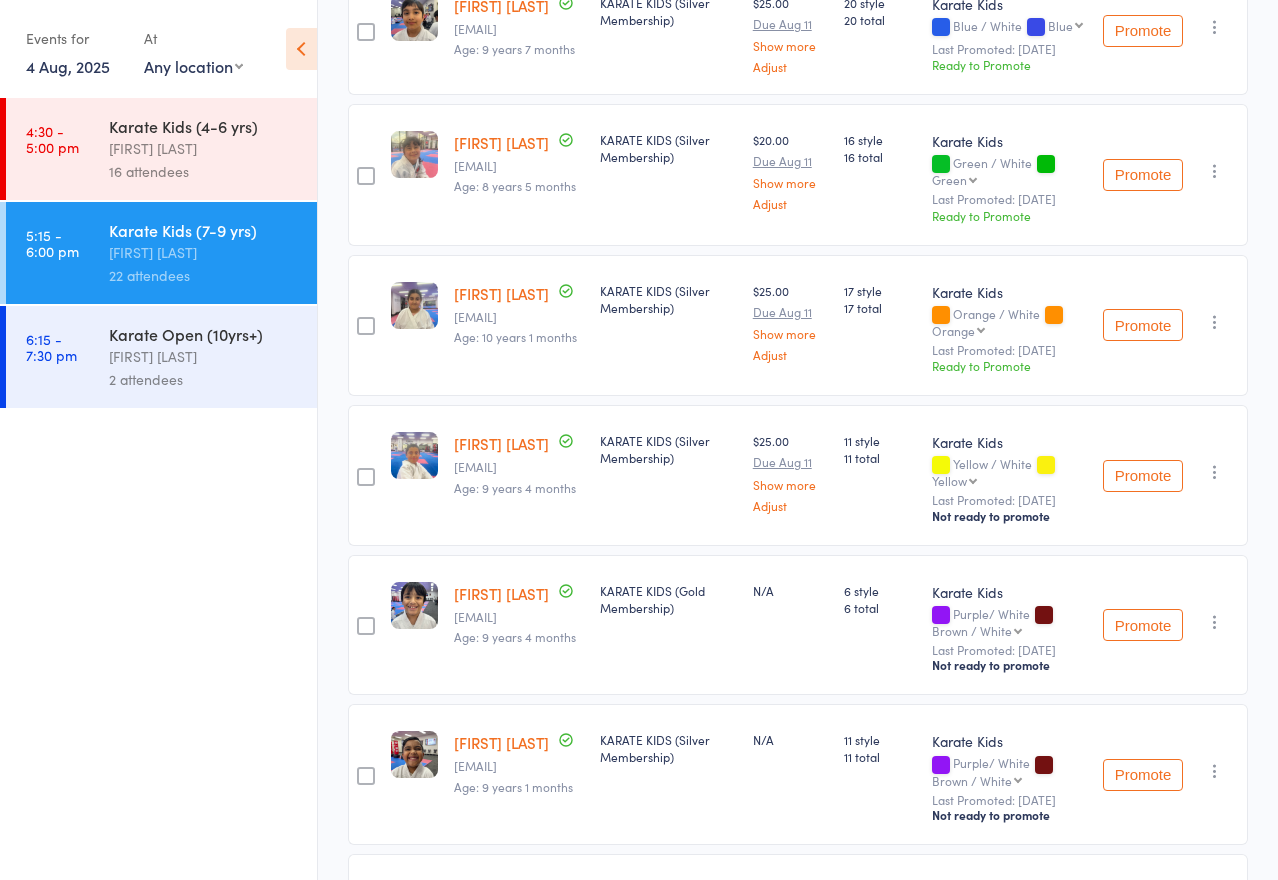 click on "Aanvi Raghav" at bounding box center (501, 293) 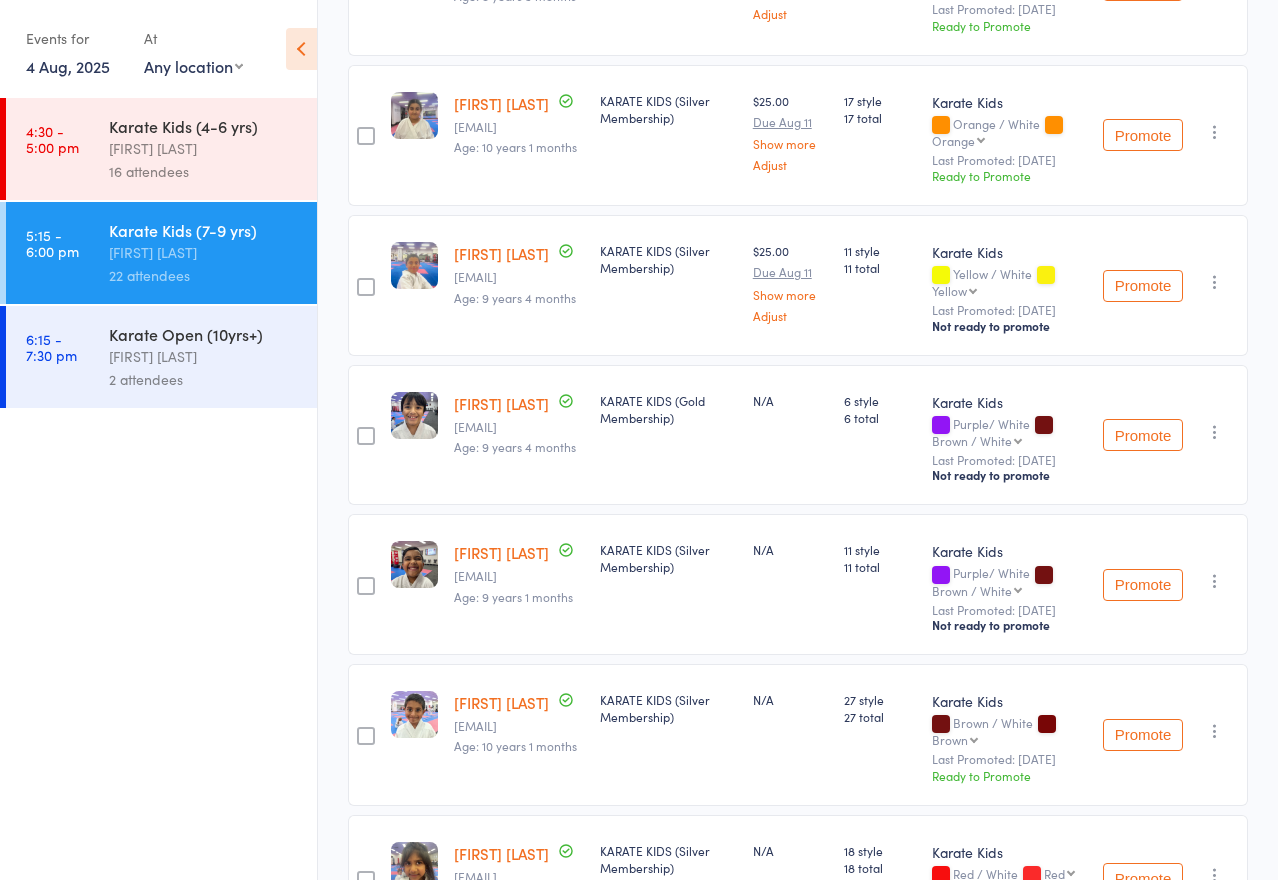 scroll, scrollTop: 2482, scrollLeft: 0, axis: vertical 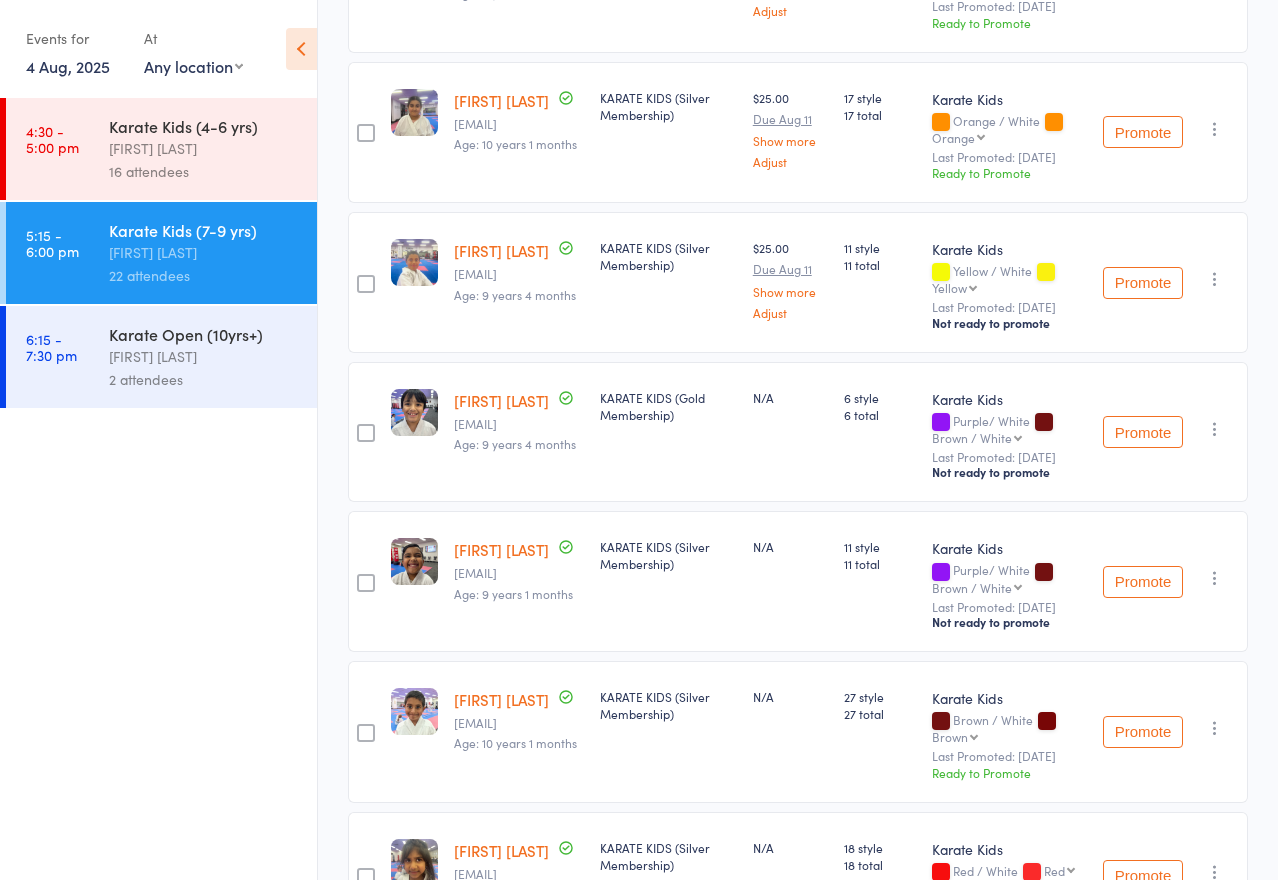 click on "Emma Gnanasekaran" at bounding box center [501, -51] 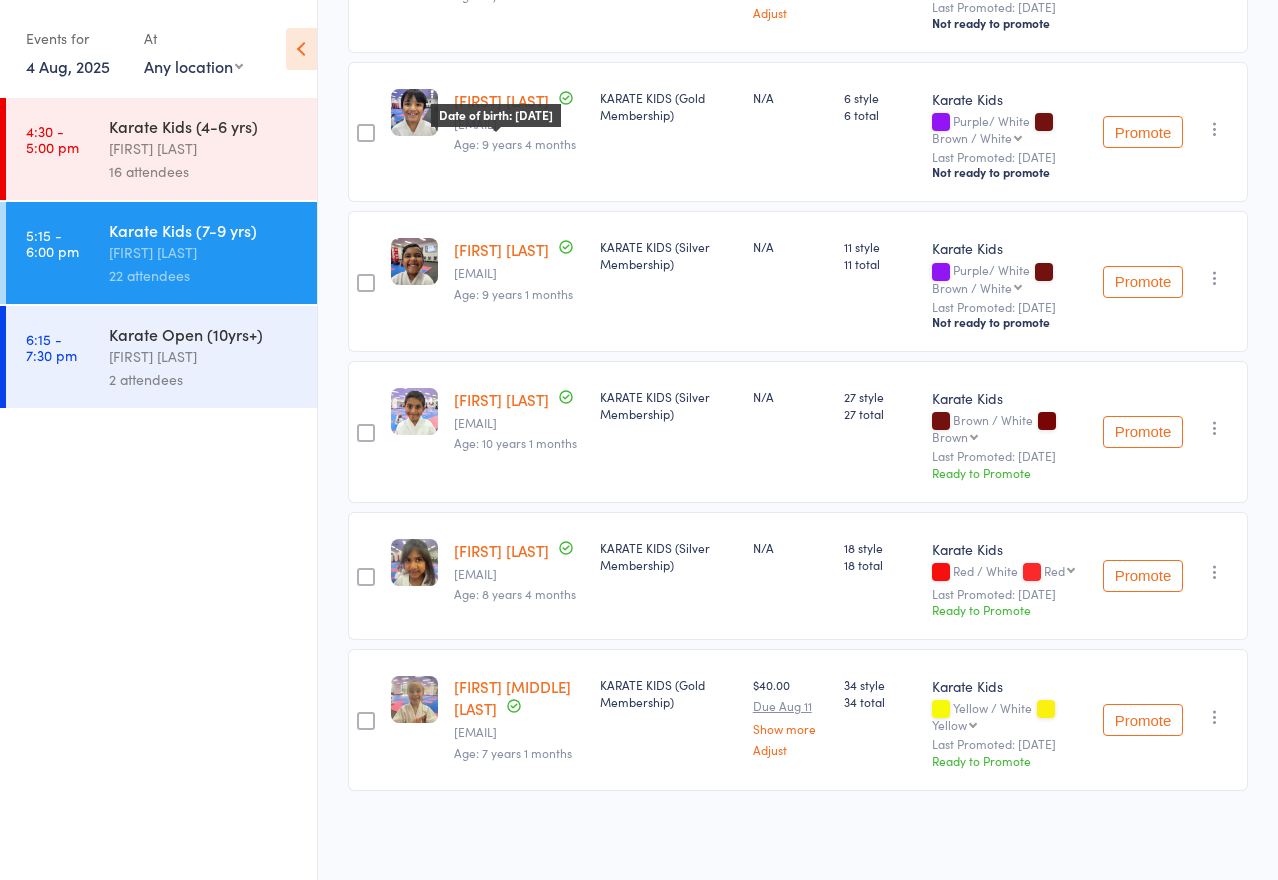 scroll, scrollTop: 2914, scrollLeft: 0, axis: vertical 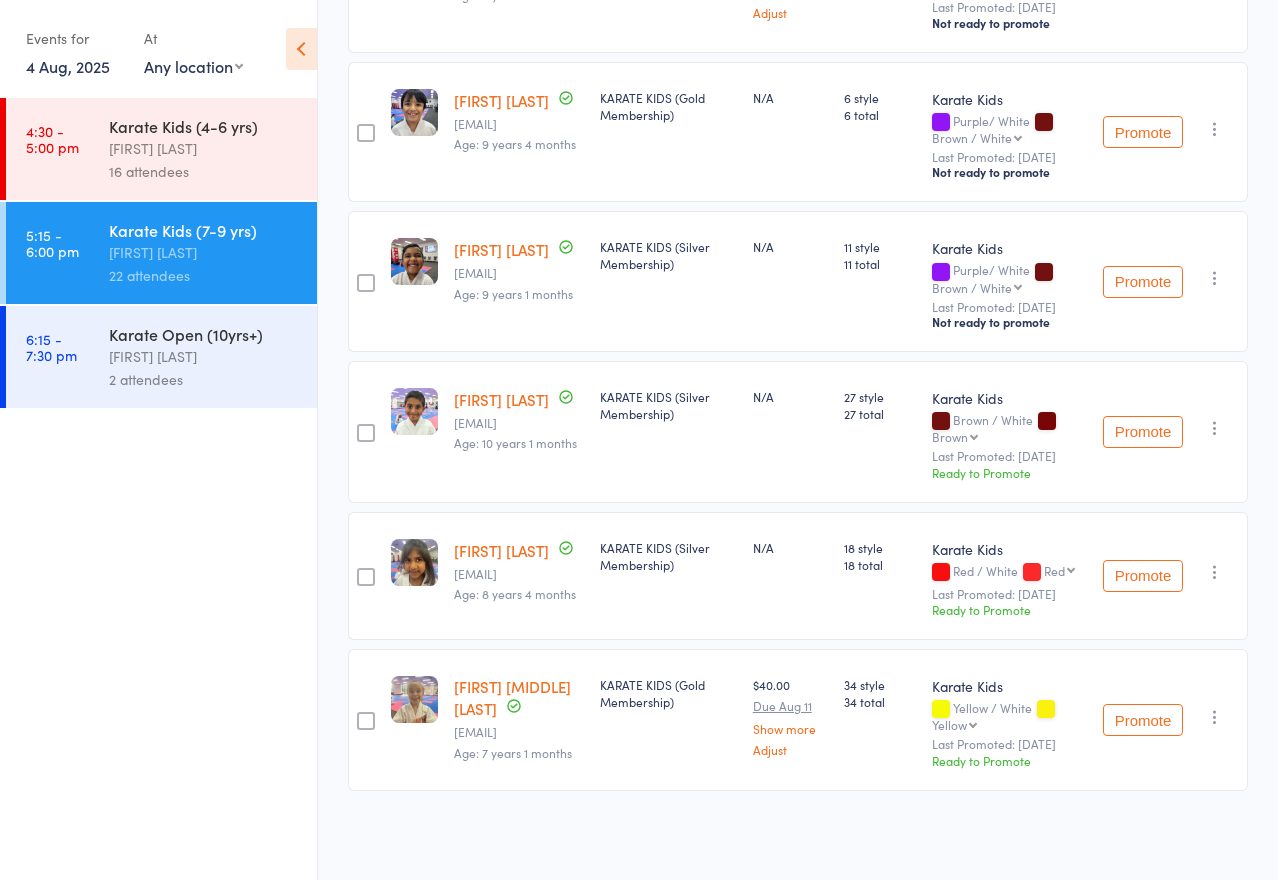 click on "Aniska Navaratna" at bounding box center (501, 399) 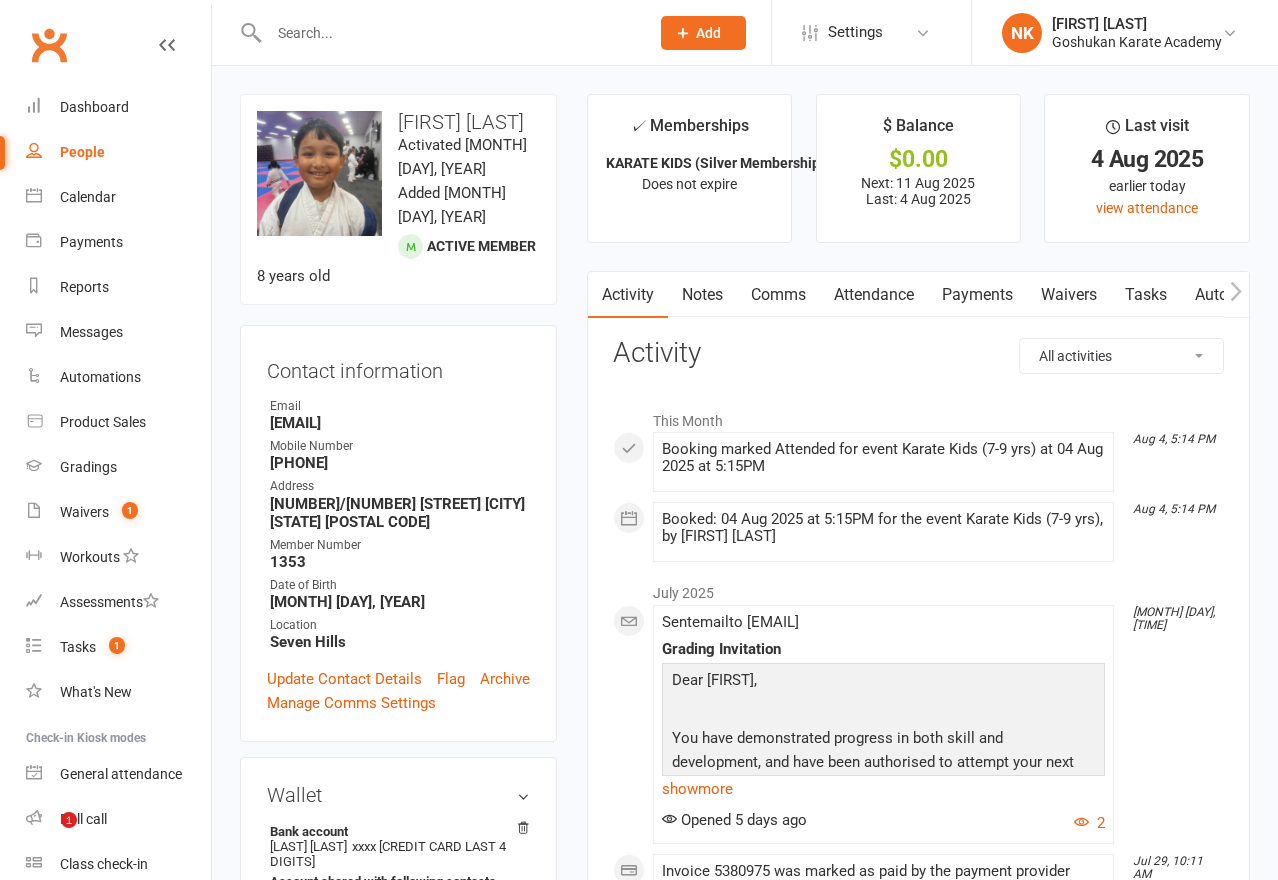 scroll, scrollTop: 0, scrollLeft: 0, axis: both 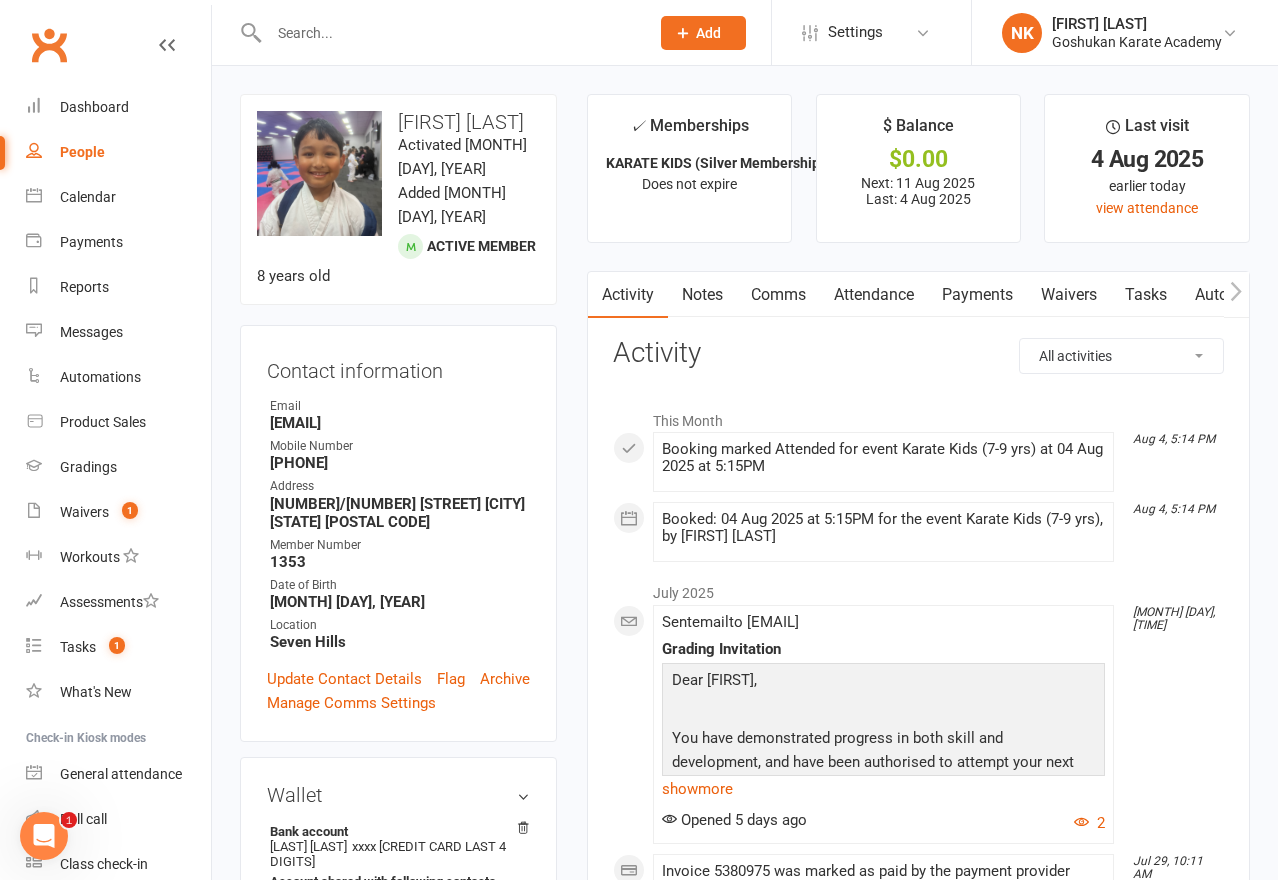 click on "Attendance" at bounding box center [874, 295] 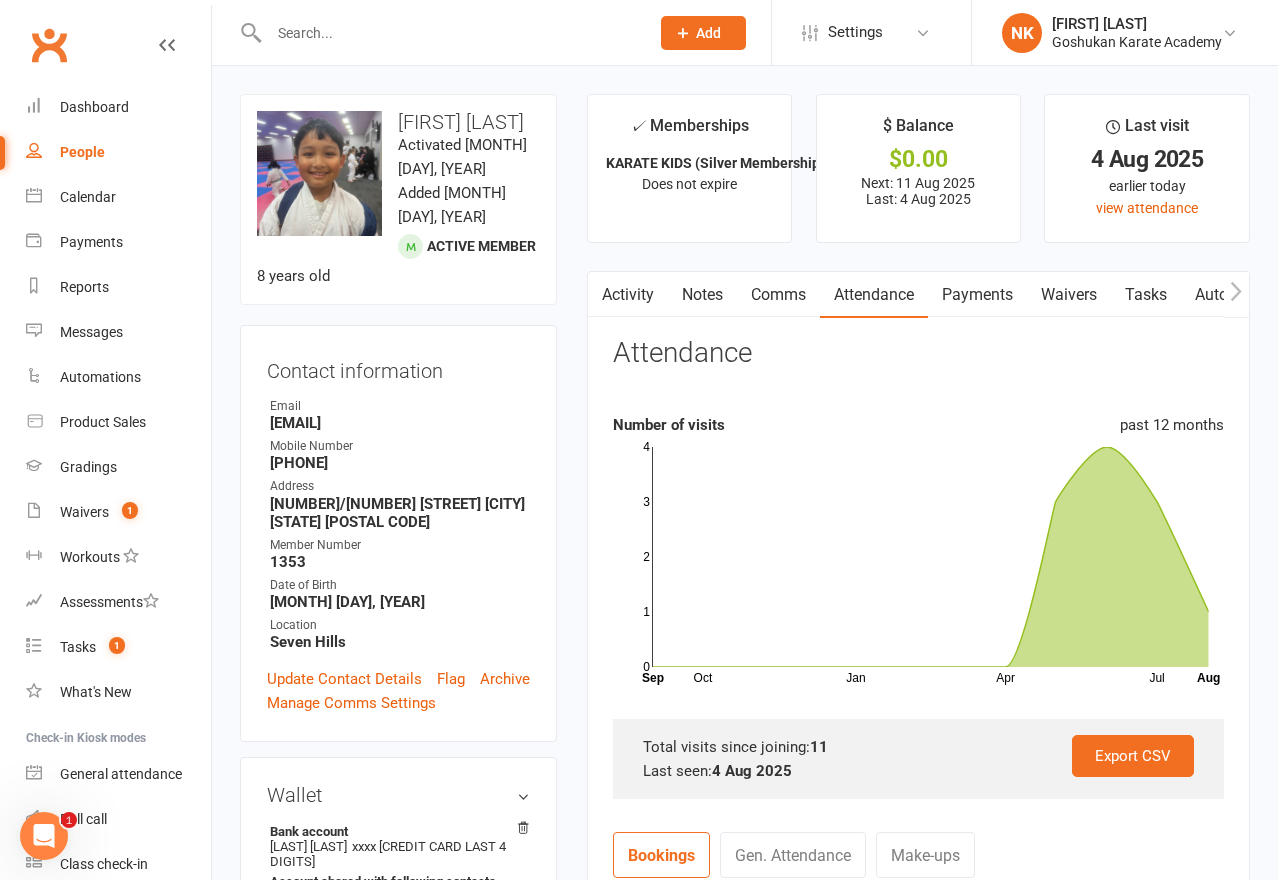 click on "✓ Memberships KARATE KIDS (Silver Membership) Does not expire" at bounding box center [690, 168] 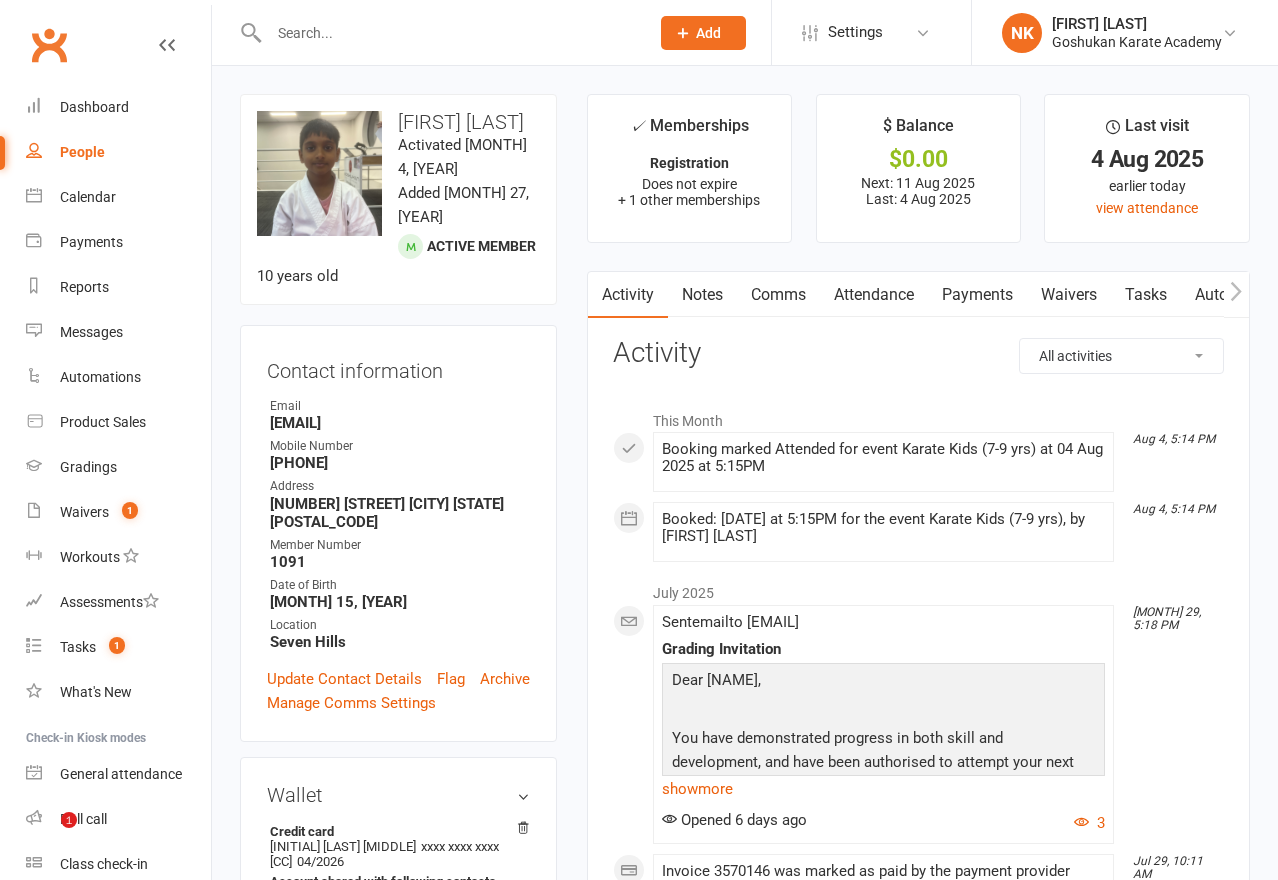 scroll, scrollTop: 0, scrollLeft: 0, axis: both 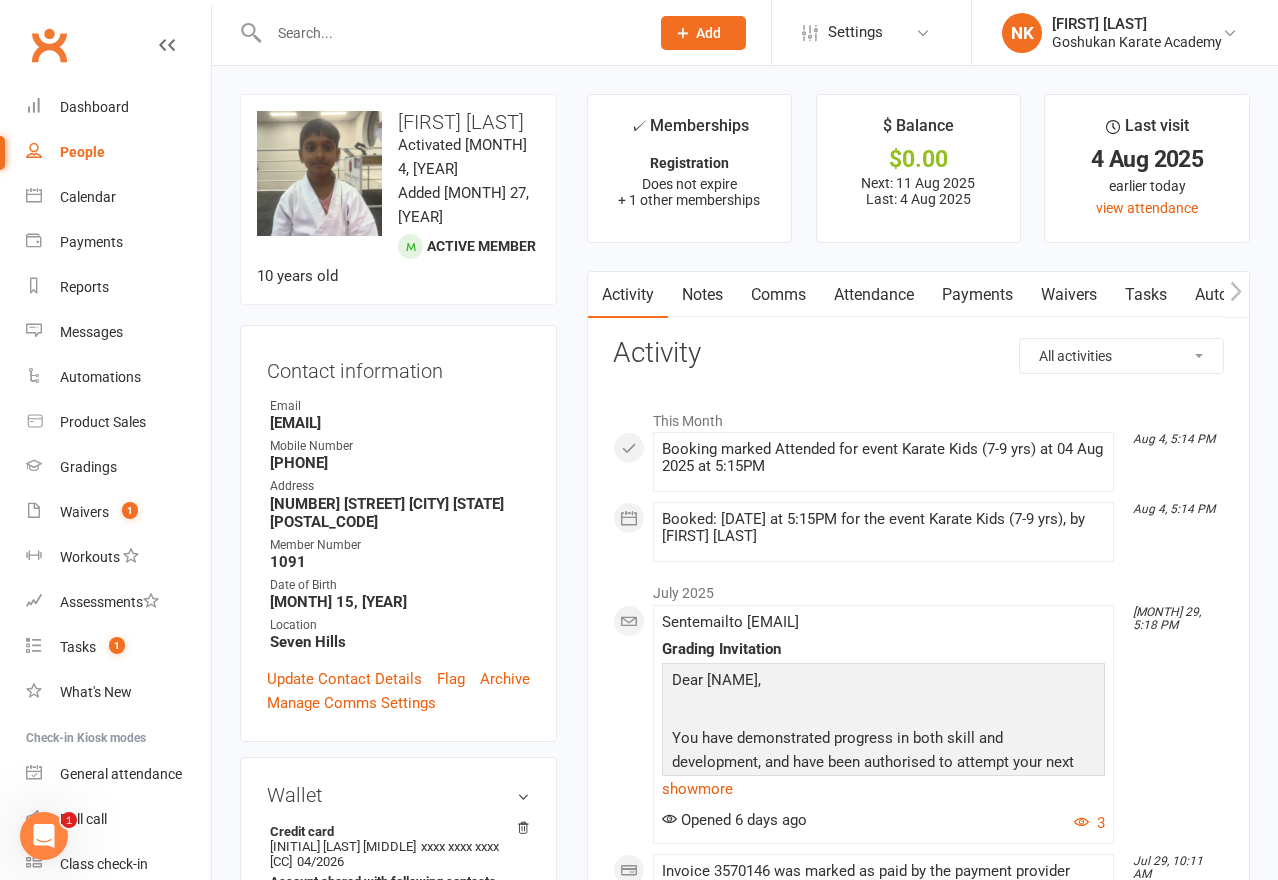 click on "Attendance" at bounding box center (874, 295) 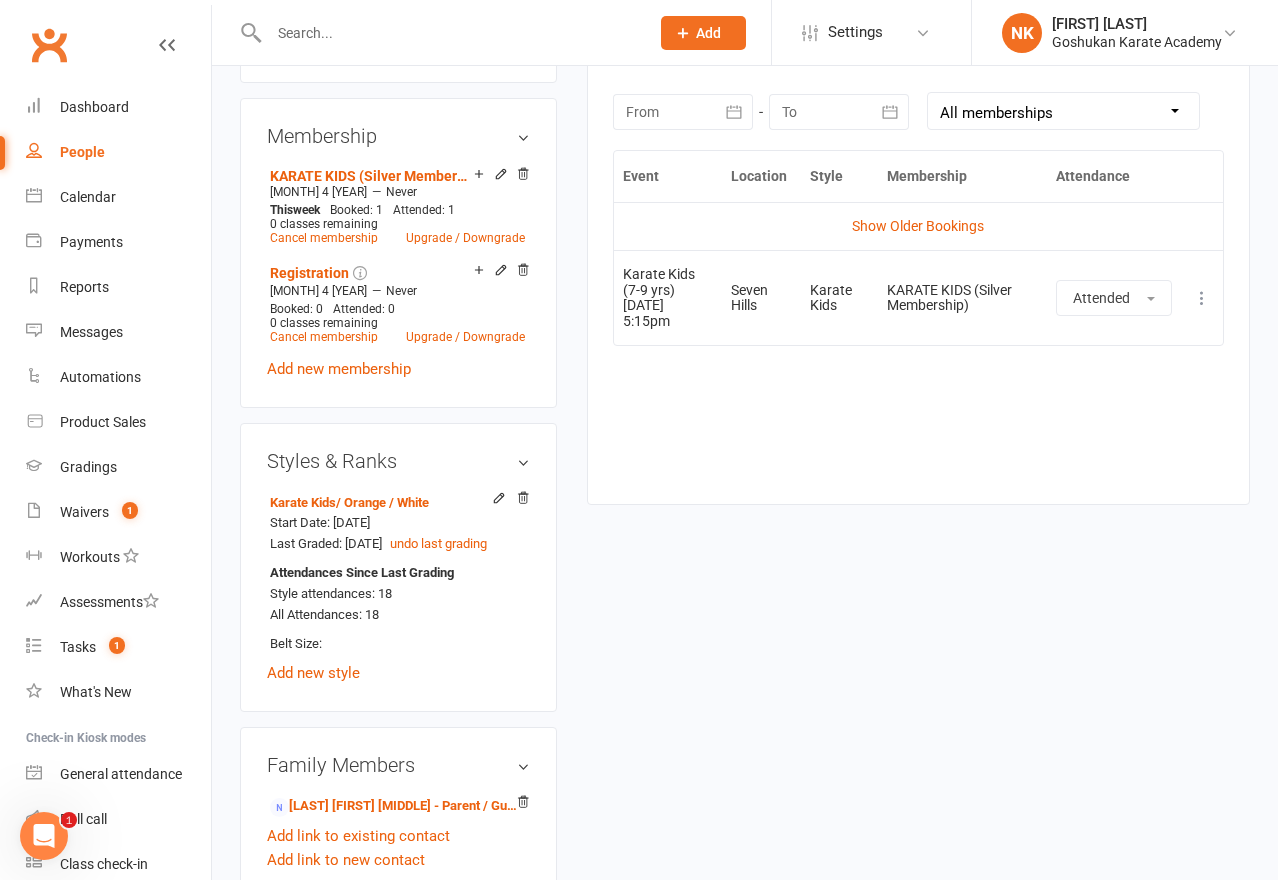 scroll, scrollTop: 881, scrollLeft: 0, axis: vertical 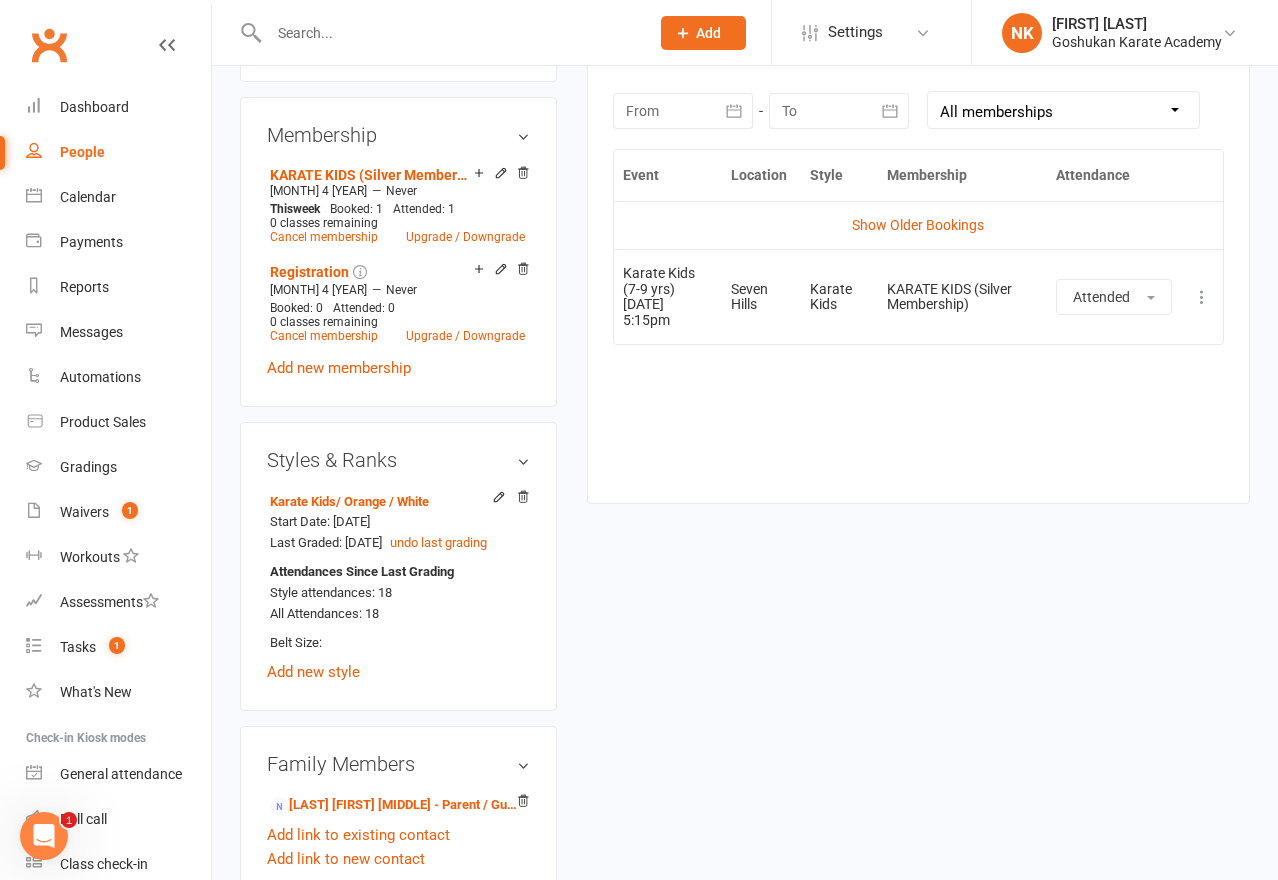 click on "Event Location Style Membership Attendance Show Older Bookings Karate Kids (7-9 yrs) 04 Aug 2025 5:15pm Seven Hills Karate Kids KARATE KIDS (Silver Membership)
Attended
More info View event Remove booking" at bounding box center [918, 311] 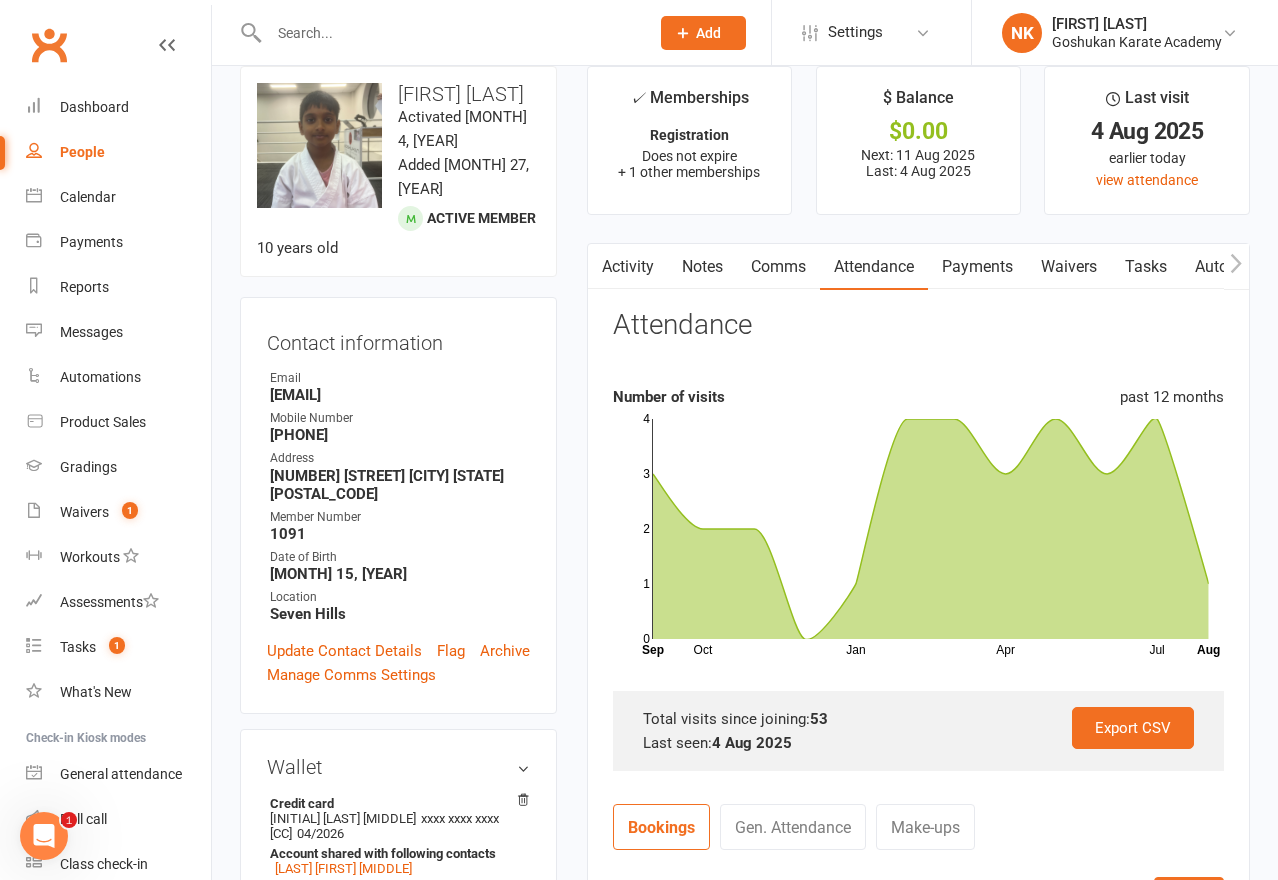scroll, scrollTop: 0, scrollLeft: 0, axis: both 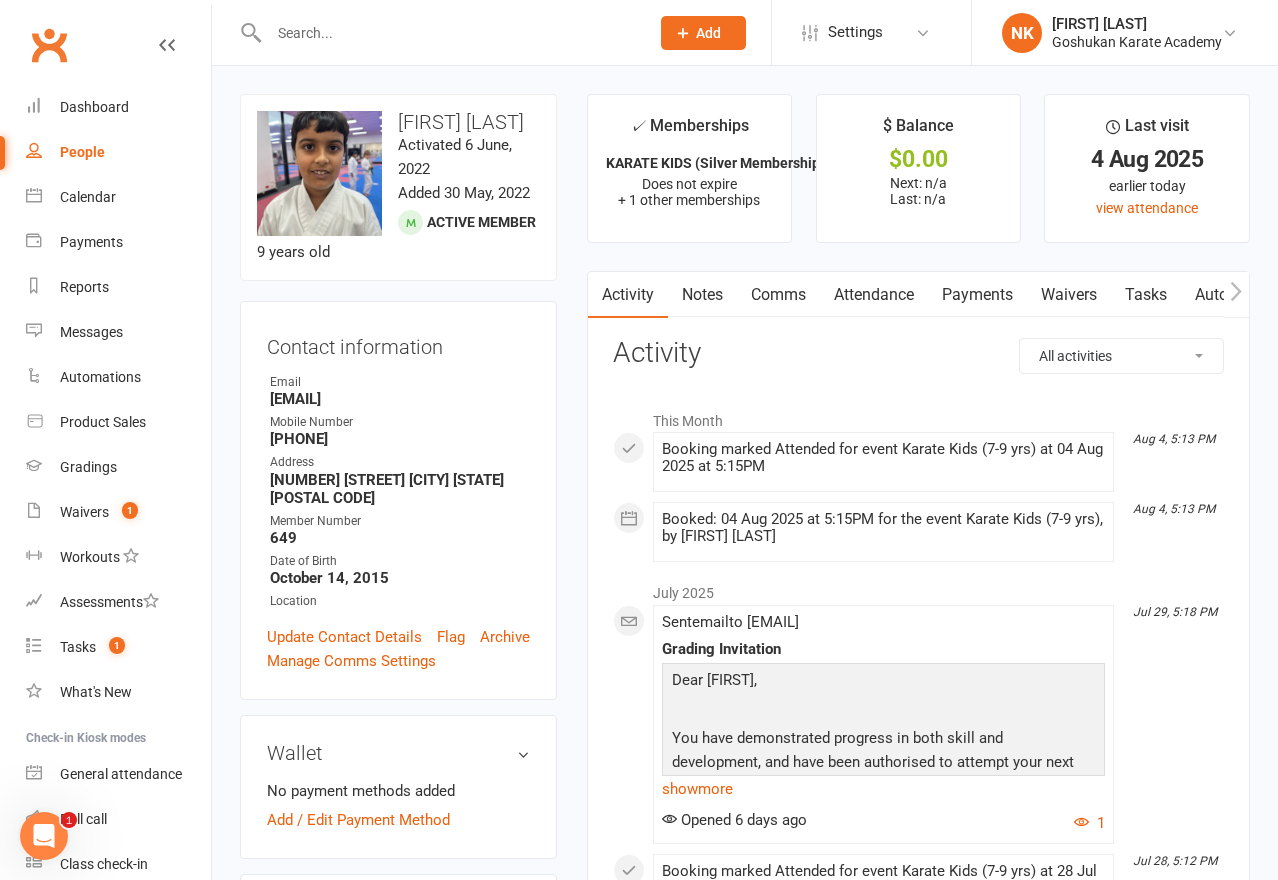 click on "Attendance" at bounding box center (874, 295) 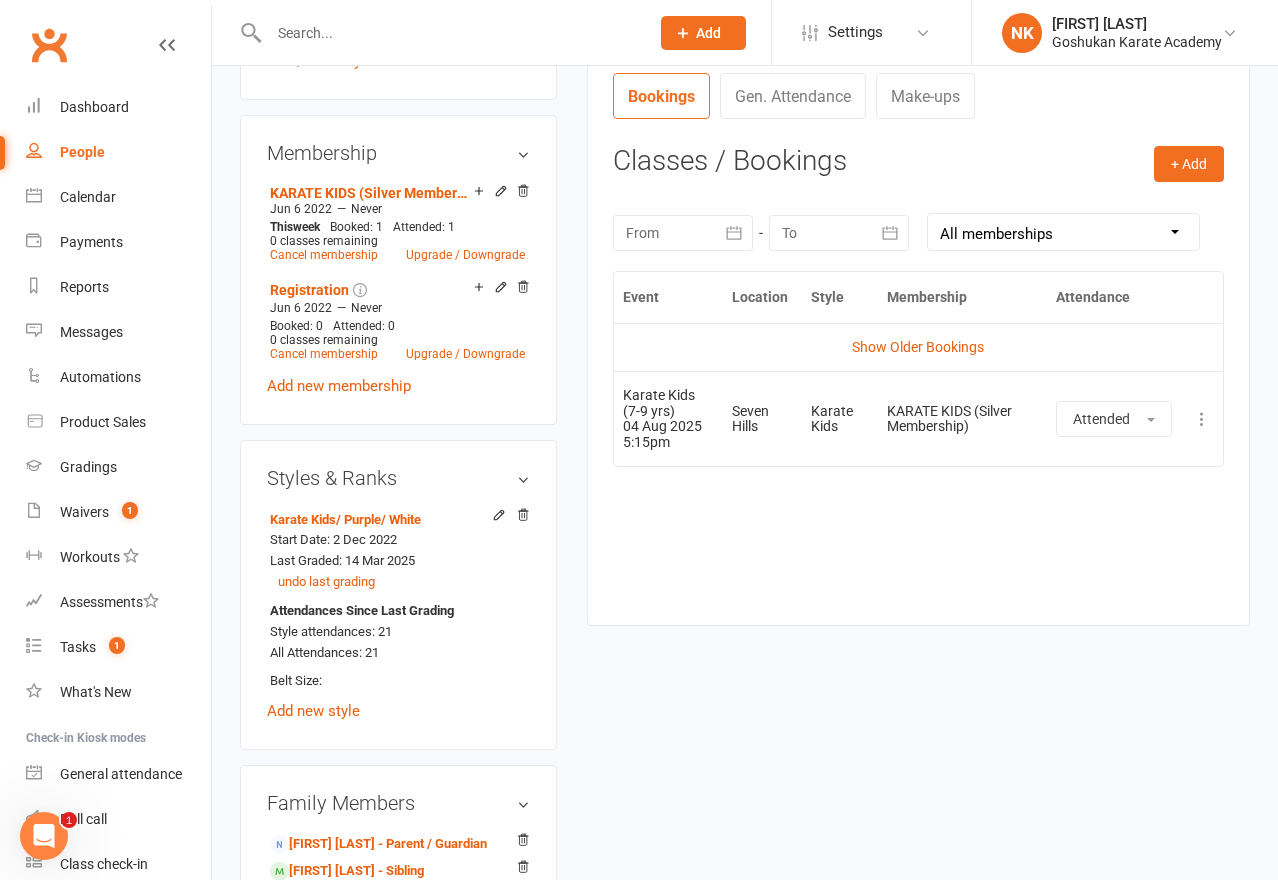 scroll, scrollTop: 763, scrollLeft: 0, axis: vertical 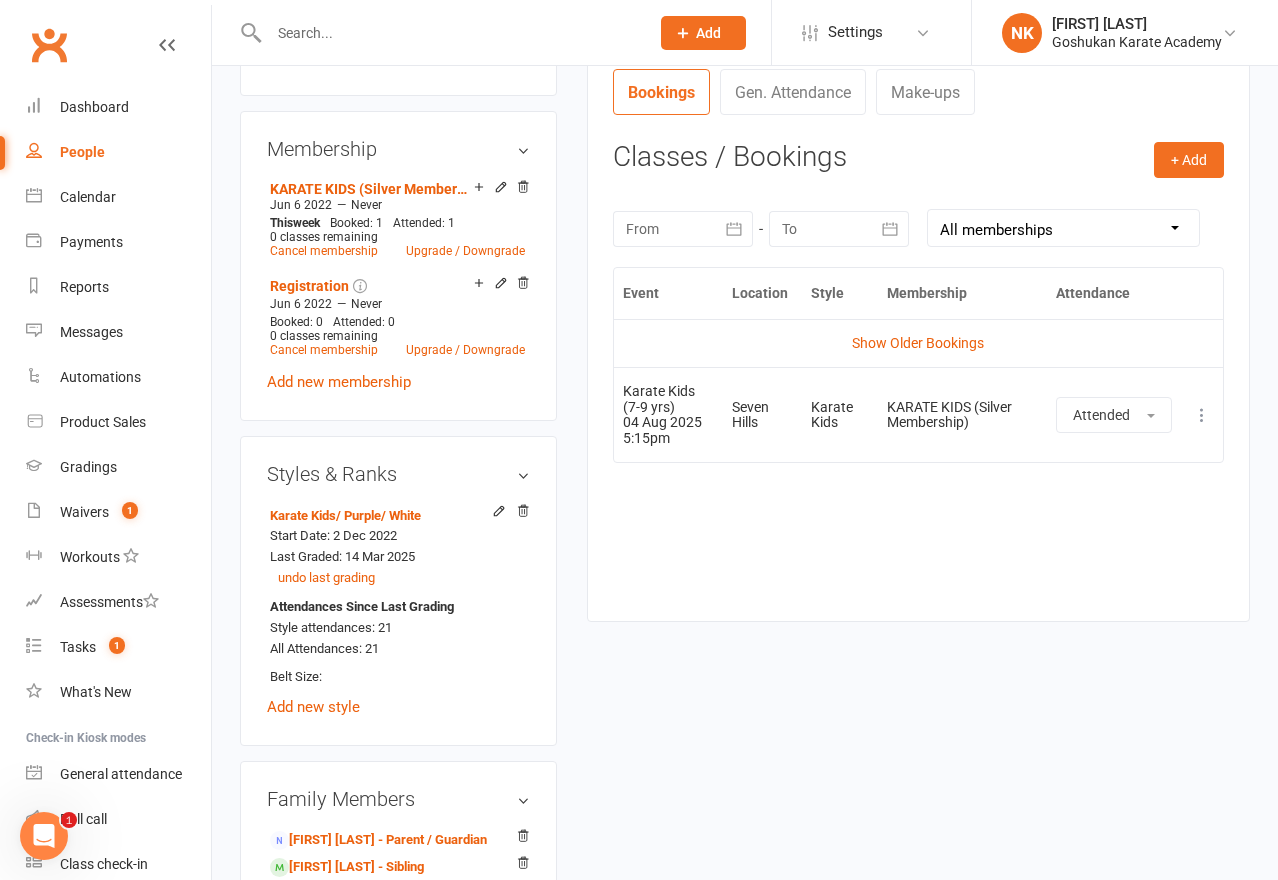click on "Event Location Style Membership Attendance Show Older Bookings Karate Kids (7-9 yrs) 04 Aug 2025 5:15pm Seven Hills Karate Kids KARATE KIDS (Silver Membership)
Attended
More info View event Remove booking" at bounding box center (918, 429) 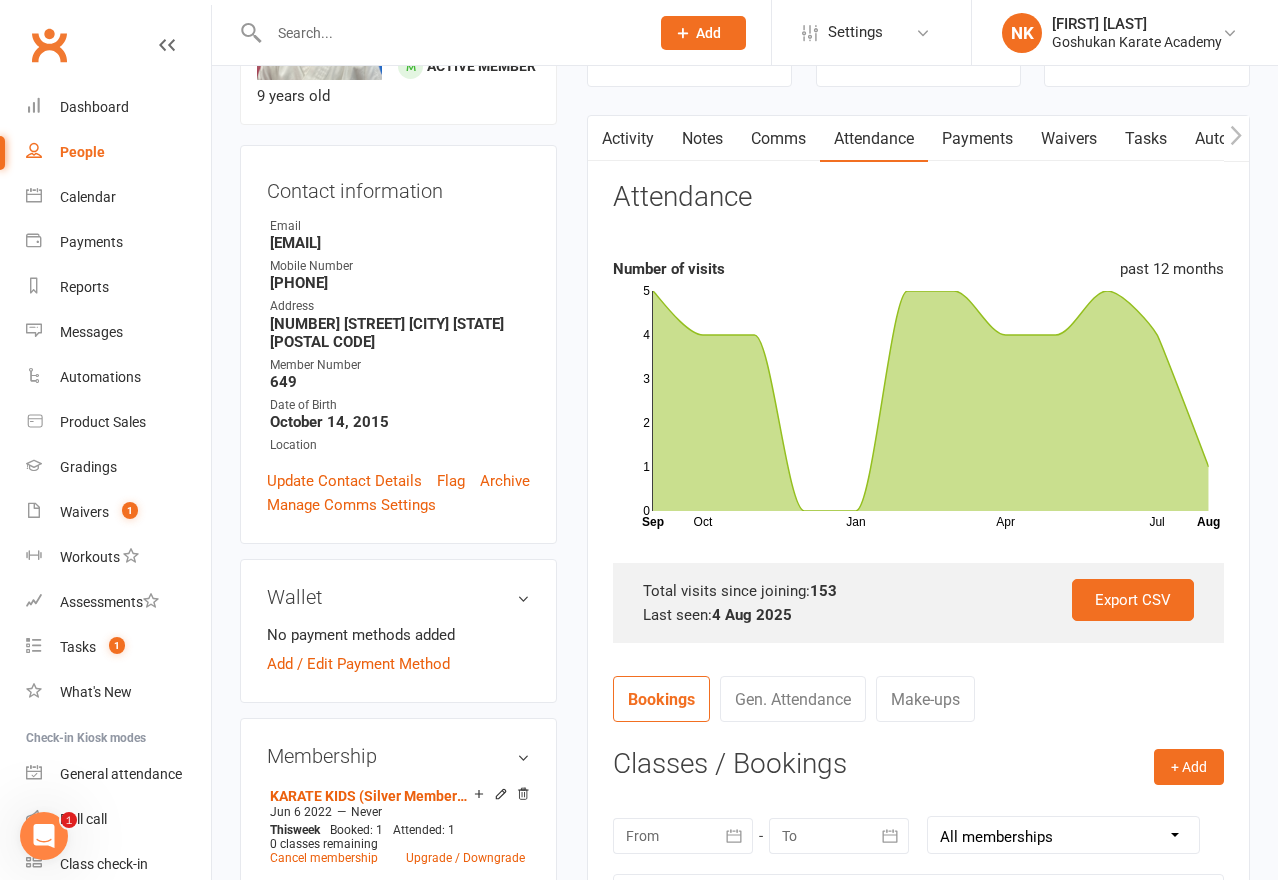 scroll, scrollTop: 0, scrollLeft: 0, axis: both 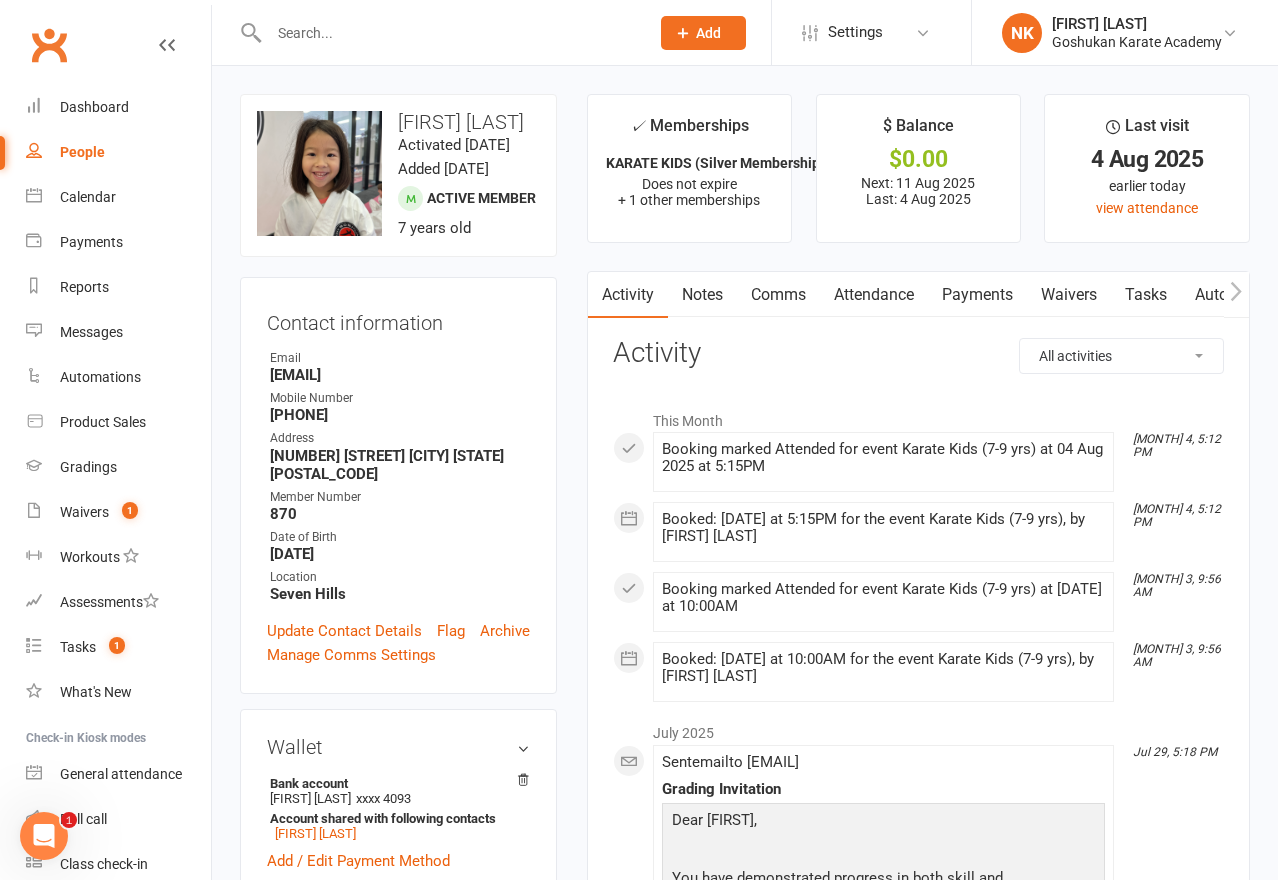 click on "✓ Memberships KARATE KIDS (Silver Membership) Does not expire + 1 other memberships $ Balance $0.00 Next: 11 Aug 2025 Last: 4 Aug 2025 Last visit 4 Aug 2025 earlier today view attendance
Activity Notes Comms Attendance Payments Waivers Tasks Automations Gradings / Promotions Credit balance
All activities Bookings / Attendances Communications Notes Failed SMSes Gradings Members Memberships POS Sales Payments Credit Vouchers Prospects Reports Automations Tasks Waivers Workouts Kiosk Mode Consent Assessments Contact Flags Family Relationships Activity This Month Aug 4, 5:12 PM Booking marked Attended for event Karate Kids (7-9 yrs) at 04 Aug 2025 at 5:15PM   Aug 4, 5:12 PM Booked: 04 Aug 2025 at 5:15PM for the event Karate Kids (7-9 yrs), by Aidan Perry   Aug 3, 9:56 AM Booking marked Attended for event Karate Kids (7-9 yrs) at 03 Aug 2025 at 10:00AM   Aug 3, 9:56 AM Booked: 03 Aug 2025 at 10:00AM for the event Karate Kids (7-9 yrs), by Aidan Perry   July 2025 Jul 29, 5:18 PM   Sent  email  to     Time:" at bounding box center (918, 1237) 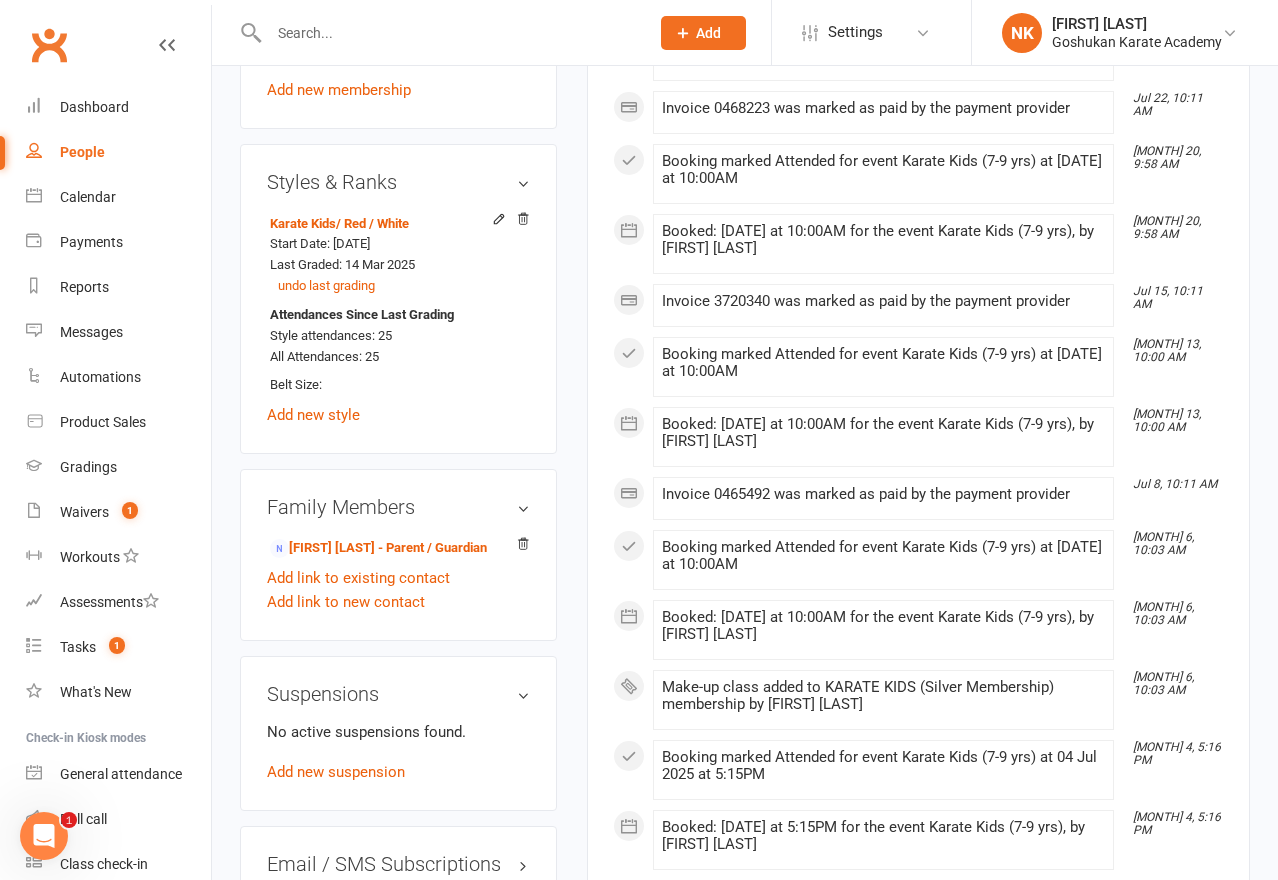 click on "upload photo change photo Sage Alley Activated 13 March, 2023 Added 9 March, 2023   Active member 7 years old  Contact information Owner   Email  liujie.usyd@gmail.com
Mobile Number  0433685680
Address  108 chapel lane Baulkham Hills NSW 2153
Member Number  870
Date of Birth  August 23, 2017
Location  Seven Hills
Update Contact Details Flag Archive Manage Comms Settings
Wallet Bank account Jie Liu  xxxx 4093  Account shared with following contacts Jie Liu
Add / Edit Payment Method
Membership      KARATE KIDS (Silver Membership) Mar 13 2023 — Never This  week Booked: 1 Attended: 1 0 classes remaining    Cancel membership Upgrade / Downgrade     Registration Mar 13 2023 — Never Booked: 0 Attended: 0 0 classes remaining    Cancel membership Upgrade / Downgrade Add new membership
Styles & Ranks  Karate Kids  / Red / White Start Date: 5 May 2023 Last Graded: 14 Mar 2025 undo last grading Attendances Since Last Grading Style attendances: 25 All Attendances: 25 Belt Size:
Add new style" at bounding box center [398, 27] 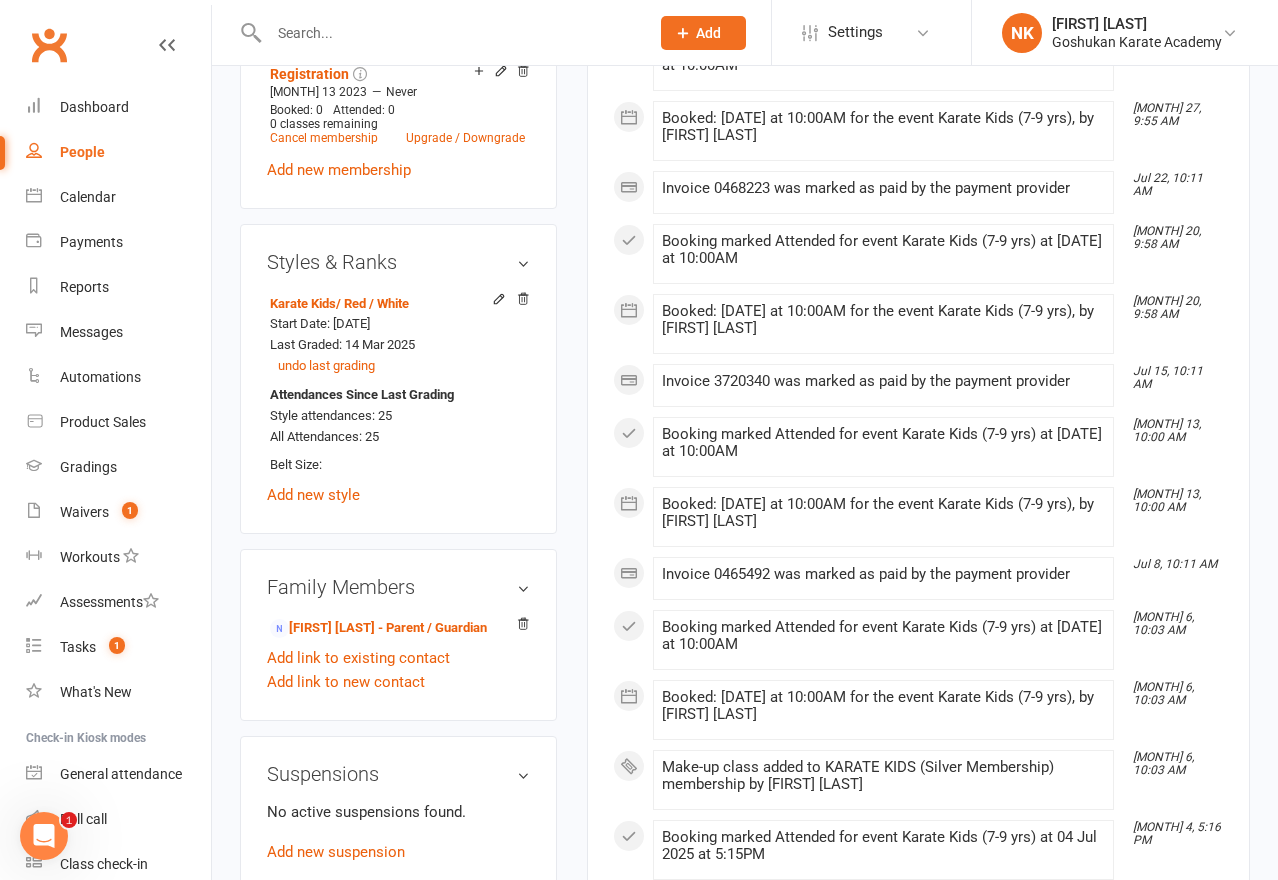 scroll, scrollTop: 0, scrollLeft: 0, axis: both 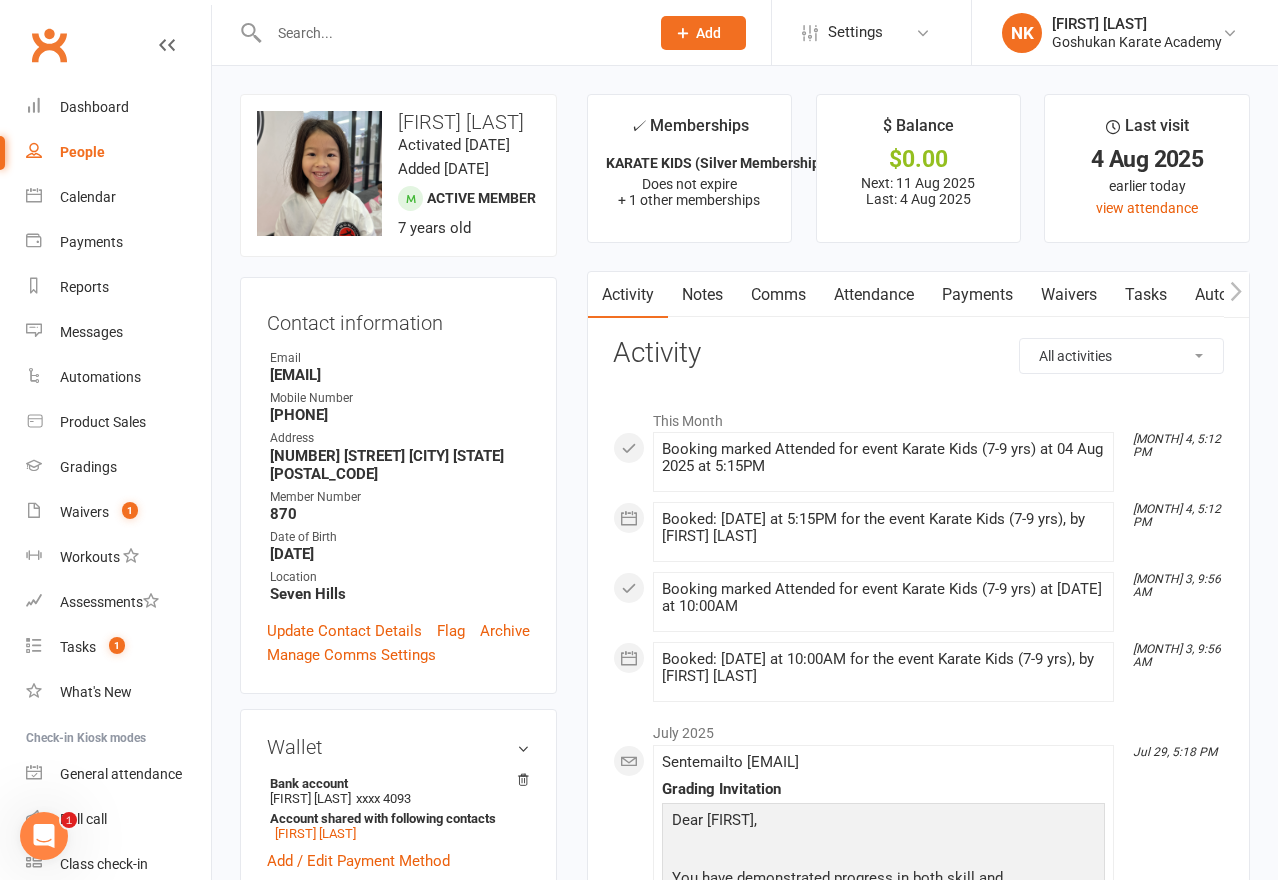 click on "Activity Notes Comms Attendance Payments Waivers Tasks Automations Gradings / Promotions Credit balance
All activities Bookings / Attendances Communications Notes Failed SMSes Gradings Members Memberships POS Sales Payments Credit Vouchers Prospects Reports Automations Tasks Waivers Workouts Kiosk Mode Consent Assessments Contact Flags Family Relationships Activity This Month Aug 4, 5:12 PM Booking marked Attended for event Karate Kids (7-9 yrs) at 04 Aug 2025 at 5:15PM   Aug 4, 5:12 PM Booked: 04 Aug 2025 at 5:15PM for the event Karate Kids (7-9 yrs), by Aidan Perry   Aug 3, 9:56 AM Booking marked Attended for event Karate Kids (7-9 yrs) at 03 Aug 2025 at 10:00AM   Aug 3, 9:56 AM Booked: 03 Aug 2025 at 10:00AM for the event Karate Kids (7-9 yrs), by Aidan Perry   July 2025 Jul 29, 5:18 PM   Sent  email  to   liujie.usyd@gmail.com   Grading Invitation Dear Sage, You have demonstrated progress in both skill and development, and have been authorised to attempt your next grade level! Grading Date:  Time:" at bounding box center [918, 2245] 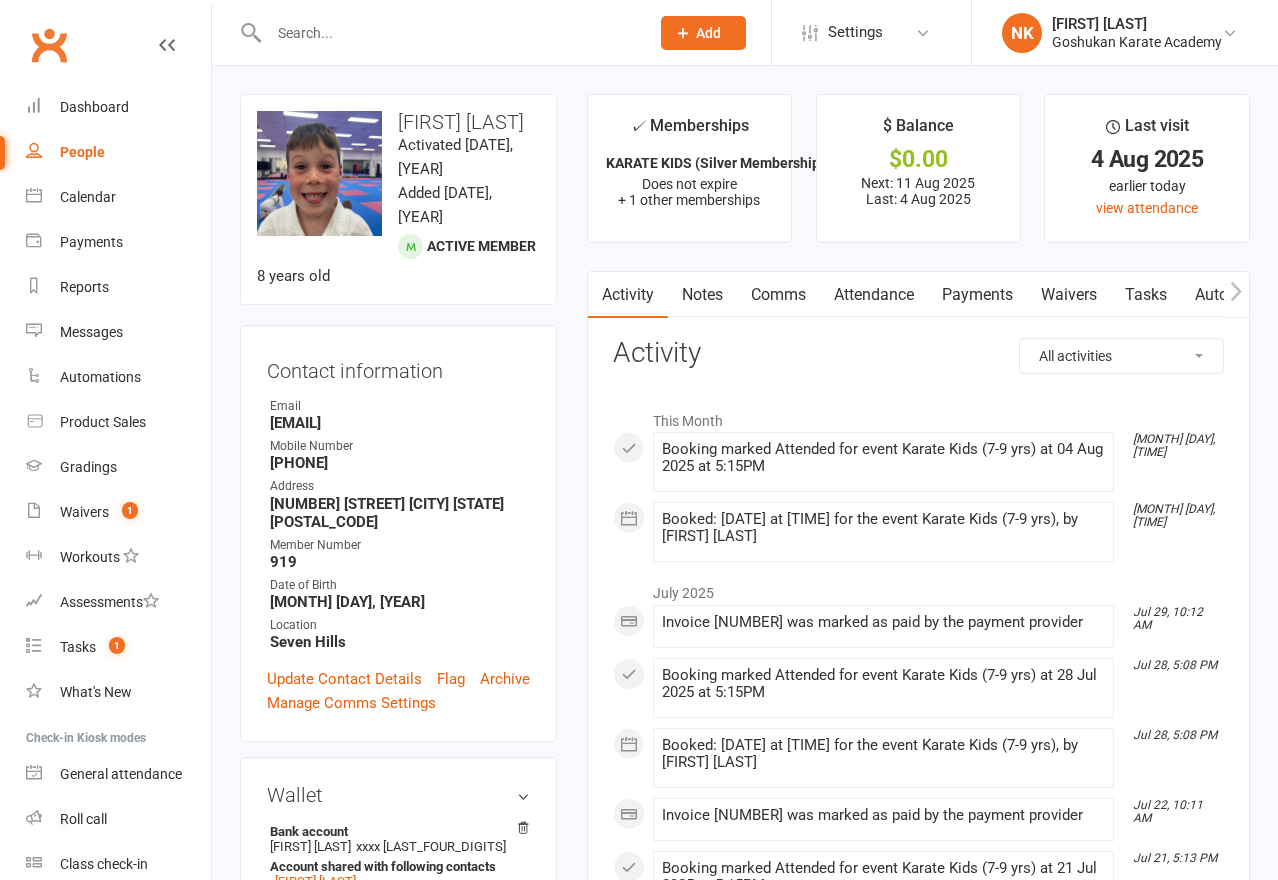 scroll, scrollTop: 0, scrollLeft: 0, axis: both 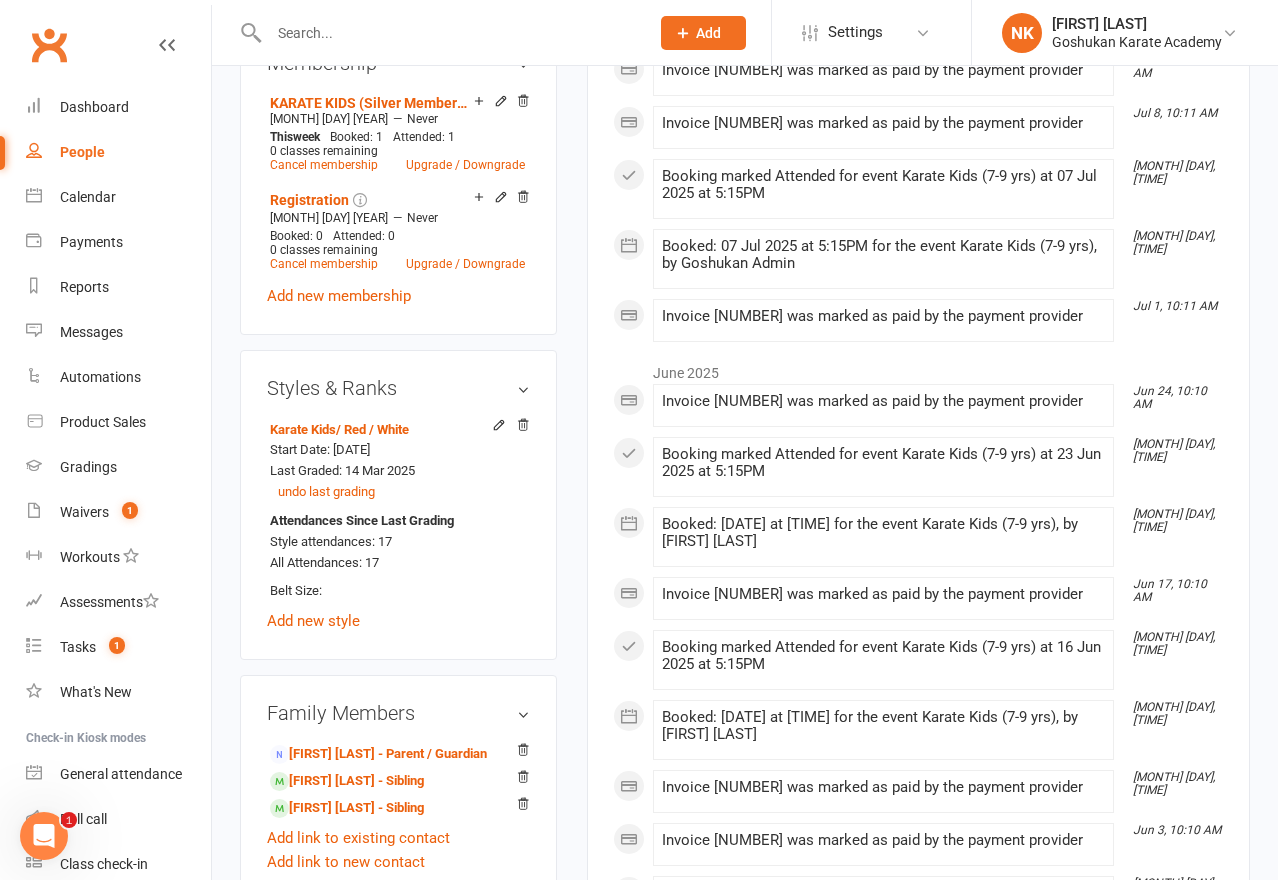 click on "✓ Memberships KARATE KIDS (Silver Membership) Does not expire + 1 other memberships $ Balance $0.00 Next: [DATE] Last: [DATE] Last visit [DATE] earlier today view attendance Activity Notes Comms Attendance Payments Waivers Tasks Automations Gradings / Promotions Credit balance All activities Bookings / Attendances Communications Notes Failed SMSes Gradings Members Memberships POS Sales Payments Credit Vouchers Prospects Reports Automations Tasks Waivers Workouts Kiosk Mode Consent Assessments Contact Flags Family Relationships Activity This Month [MONTH] [DAY], [TIME] Booking marked Attended for event Karate Kids (7-9 yrs) at [DATE] at [TIME] [MONTH] [DAY], [TIME] Booked: [DATE] at [TIME] for the event Karate Kids (7-9 yrs), by [FIRST] [LAST] July 2025 [MONTH] [DAY], [TIME] Invoice [NUMBER] was marked as paid by the payment provider [MONTH] [DAY], [TIME] Booking marked Attended for event Karate Kids (7-9 yrs) at [DATE] at [TIME] [MONTH] [DAY], [TIME]" at bounding box center [918, 1112] 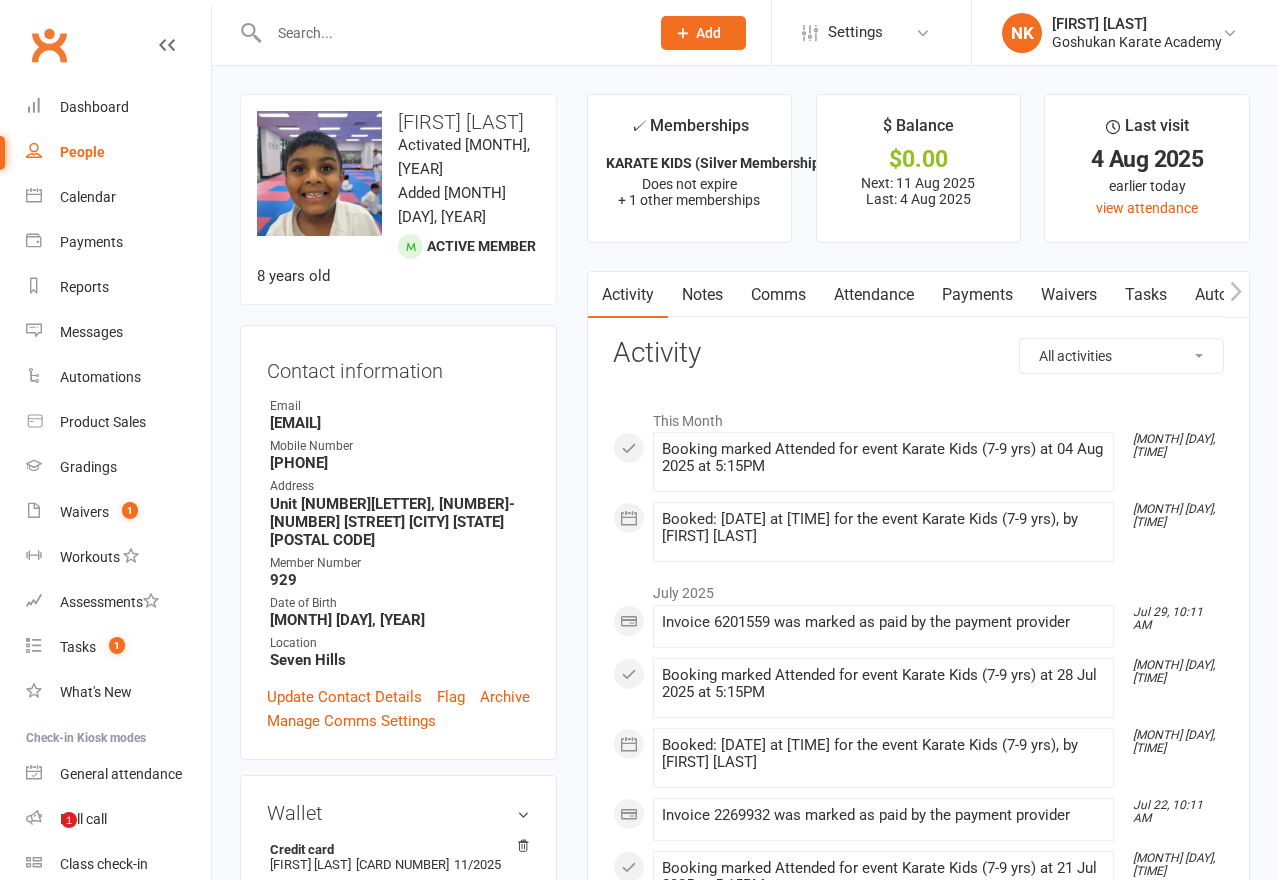 scroll, scrollTop: 0, scrollLeft: 0, axis: both 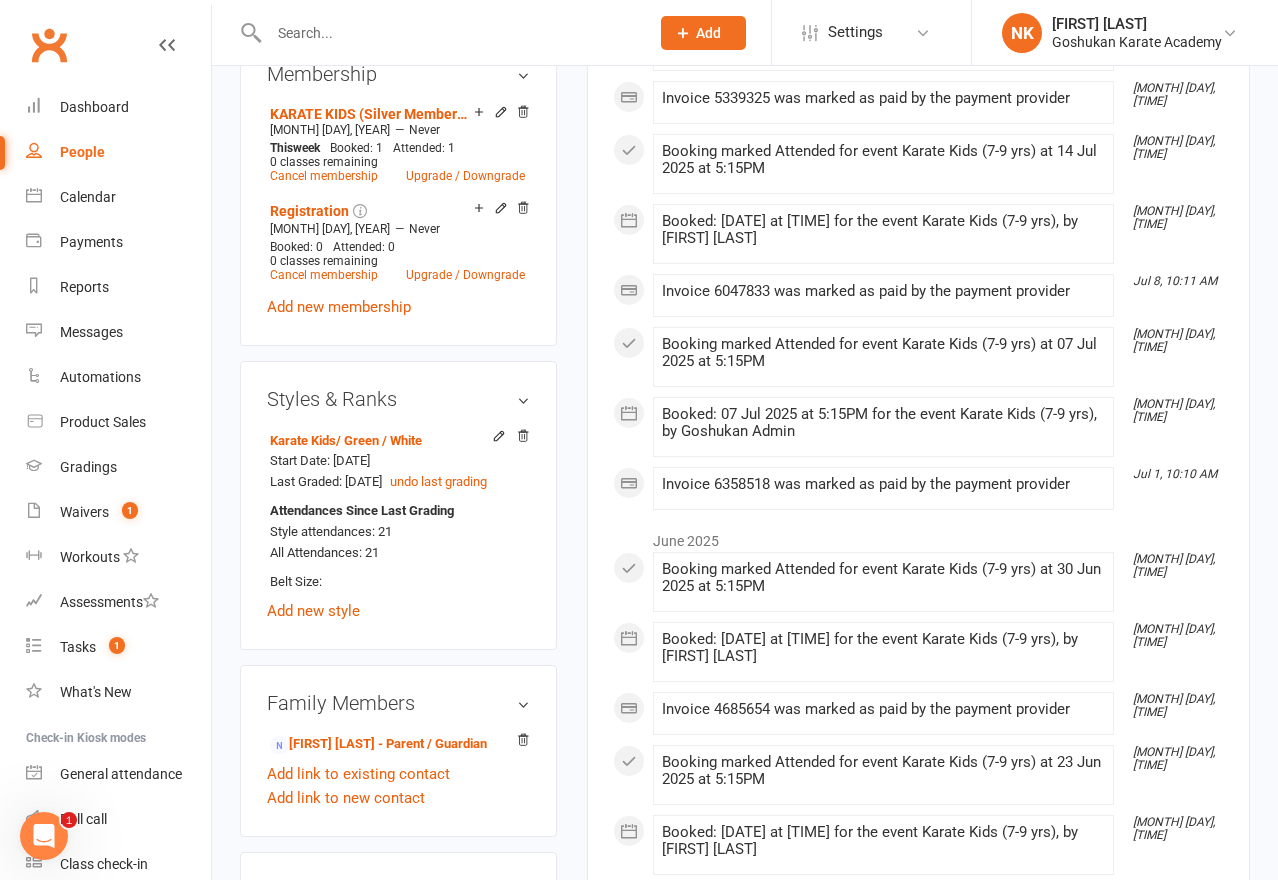 click on "[MONTH] [YEAR] [MONTH] [DAY], [TIME] Invoice [NUMBER] was marked as paid by the payment provider   [MONTH] [DAY], [TIME] Booking marked Attended for event Karate Kids (7-9 yrs) at [DATE] at [TIME]   [MONTH] [DAY], [TIME] Booked: [DATE] at [TIME] for the event Karate Kids (7-9 yrs), by [FIRST] [LAST]   [MONTH] [DAY], [TIME] Invoice [NUMBER] was marked as paid by the payment provider   [MONTH] [DAY], [TIME] Booking marked Attended for event Karate Kids (7-9 yrs) at [DATE] at [TIME]   [MONTH] [DAY], [TIME] Booked: [DATE] at [TIME] for the event Karate Kids (7-9 yrs), by [FIRST] [LAST]   [MONTH] [DAY], [TIME] Invoice [NUMBER] was marked as paid by the payment provider   [MONTH] [DAY], [TIME] Booking marked Attended for event Karate Kids (7-9 yrs) at [DATE] at [TIME]" at bounding box center (918, 85) 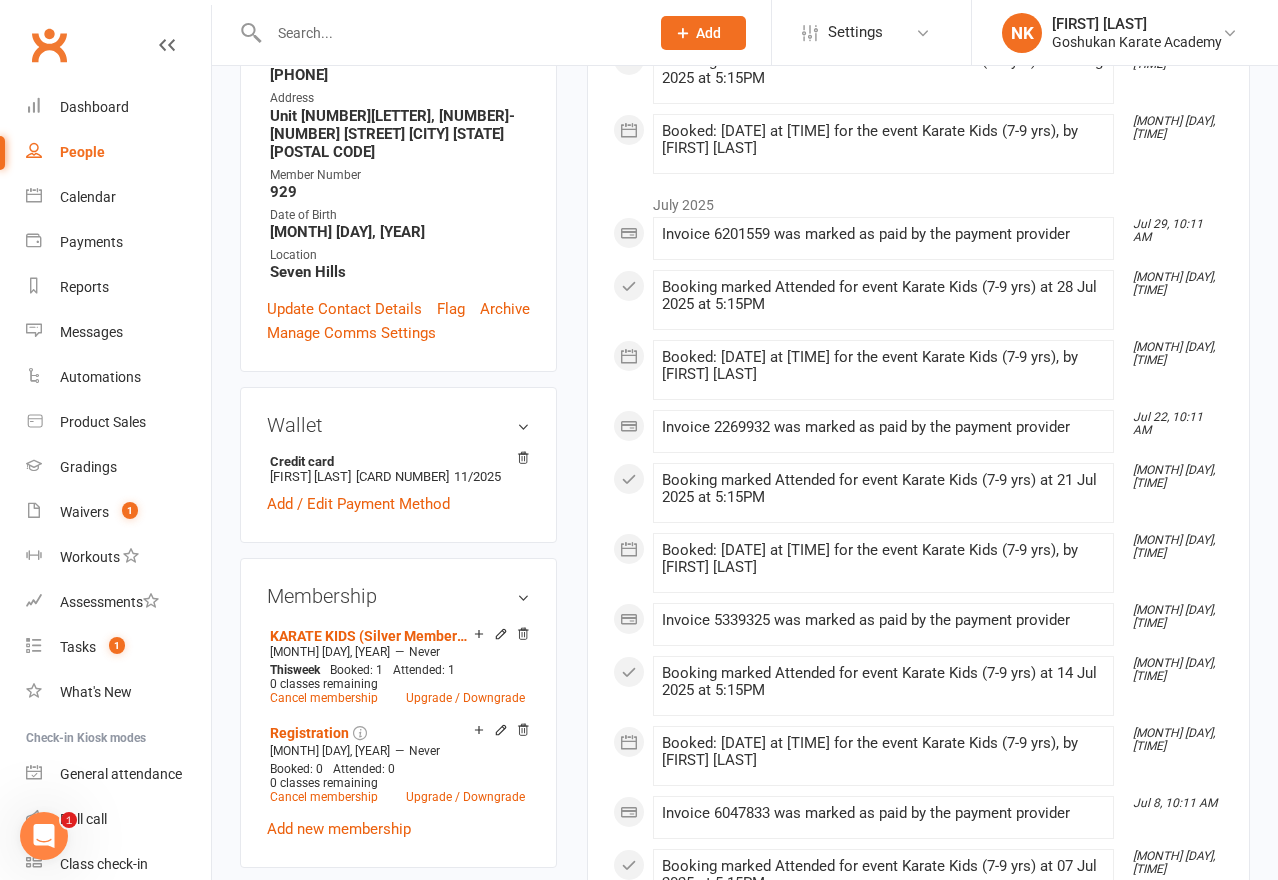 scroll, scrollTop: 0, scrollLeft: 0, axis: both 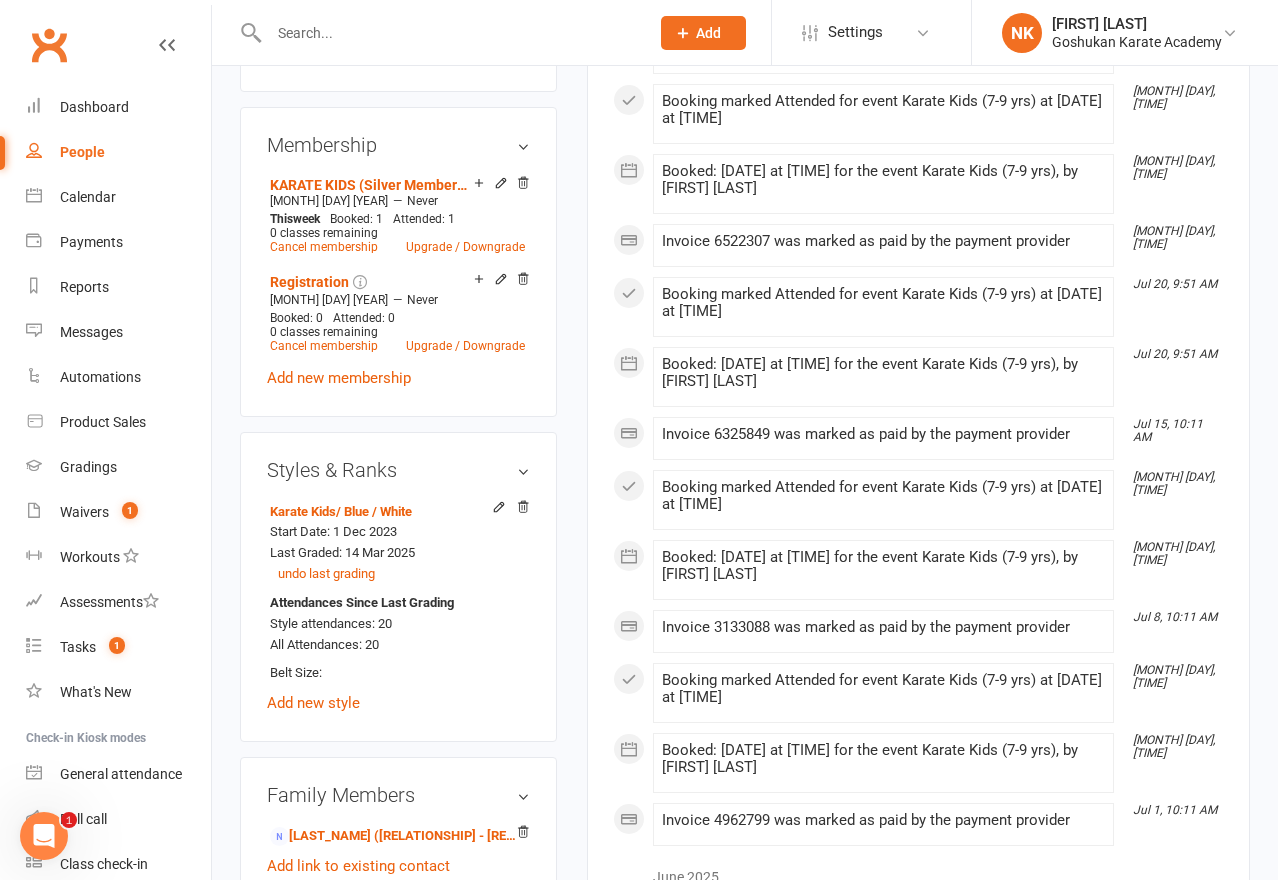 click on "upload photo change photo Ayman Arsalah Activated 29 June, 2023 Added 29 June, 2023   Active member 9 years old  Contact information Owner   Email  Minoh1234@gmail.com
Mobile Number  -
Address  39 Kalimna Drive Baulkham Hills NSW 2153
Member Number  1467
Date of Birth  December 8, 2015
Location  Seven Hills
Update Contact Details Flag Archive Manage Comms Settings
Wallet Bank account Minoh Arsalah  xxxx 4431  Account shared with following contacts Waghma (Minoh - sis) Arsalah
Add / Edit Payment Method
Membership      KARATE KIDS (Silver Membership) Aug 27 2023 — Never This  week Booked: 1 Attended: 1 0 classes remaining    Cancel membership Upgrade / Downgrade     Registration Jun 29 2023 — Never Booked: 0 Attended: 0 0 classes remaining    Cancel membership Upgrade / Downgrade Add new membership
Styles & Ranks  Karate Kids  / Blue / White Start Date: 1 Dec 2023 Last Graded: 14 Mar 2025 undo last grading Attendances Since Last Grading Style attendances: 20 All Attendances: 20" at bounding box center [398, 307] 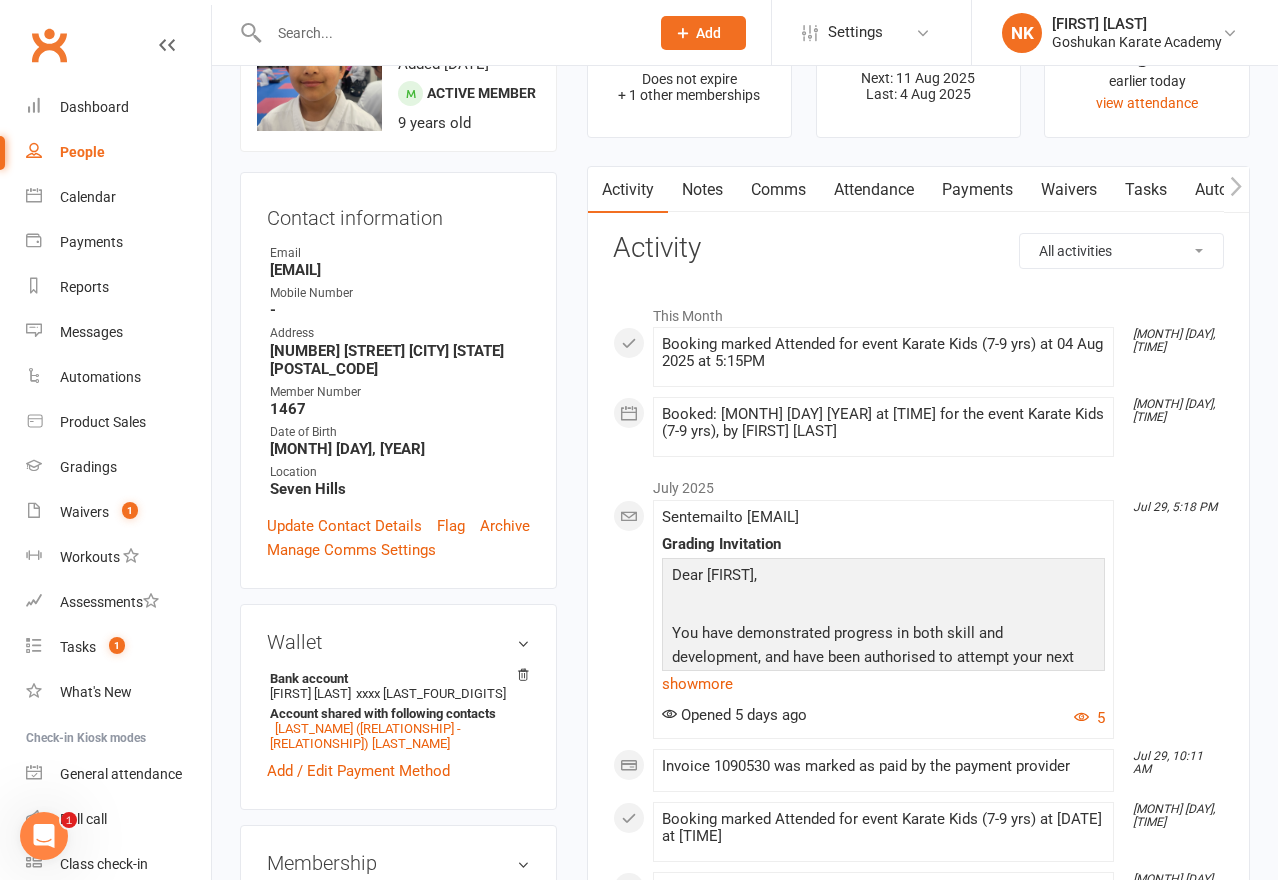 scroll, scrollTop: 0, scrollLeft: 0, axis: both 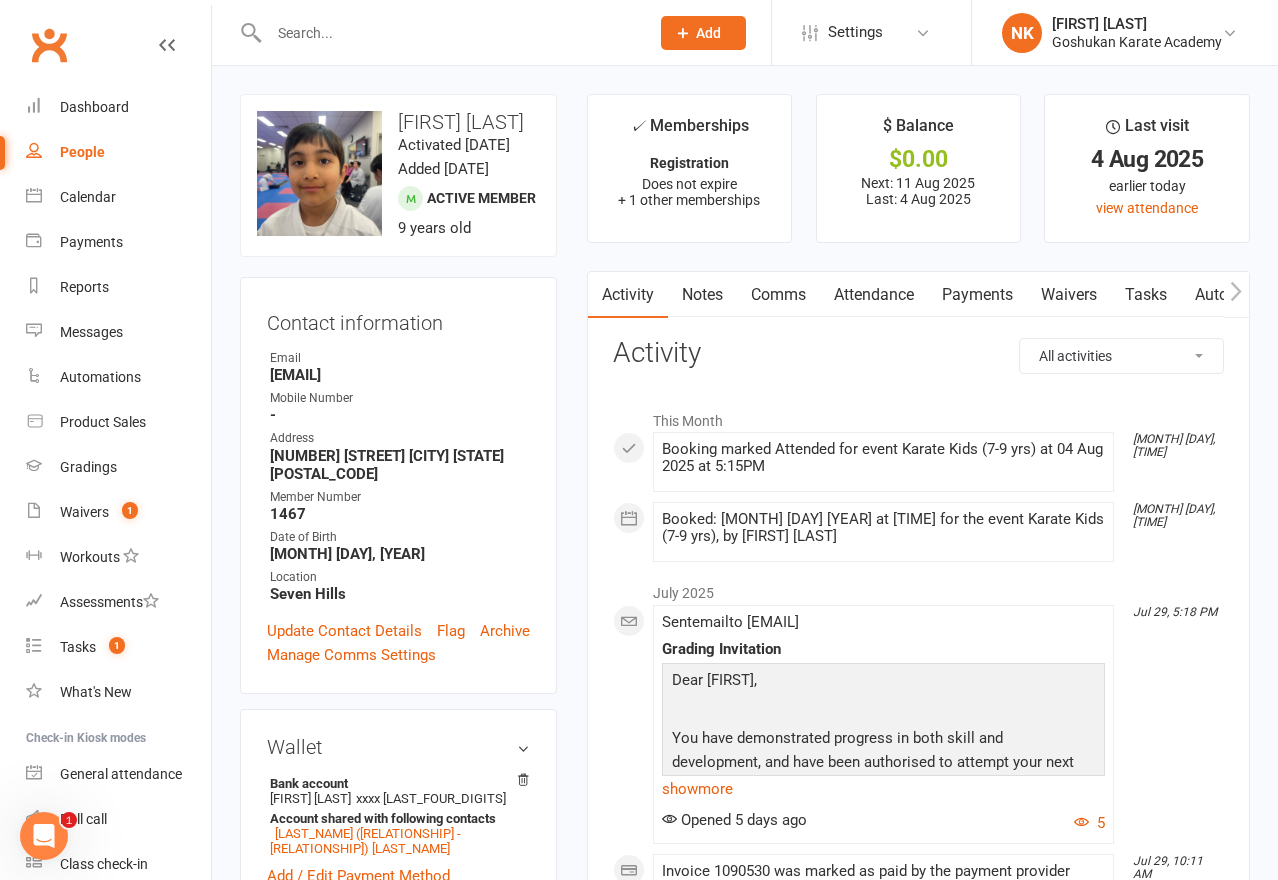 click on "Booking marked Attended for event Karate Kids (7-9 yrs) at 04 Aug 2025 at 5:15PM" at bounding box center (883, 458) 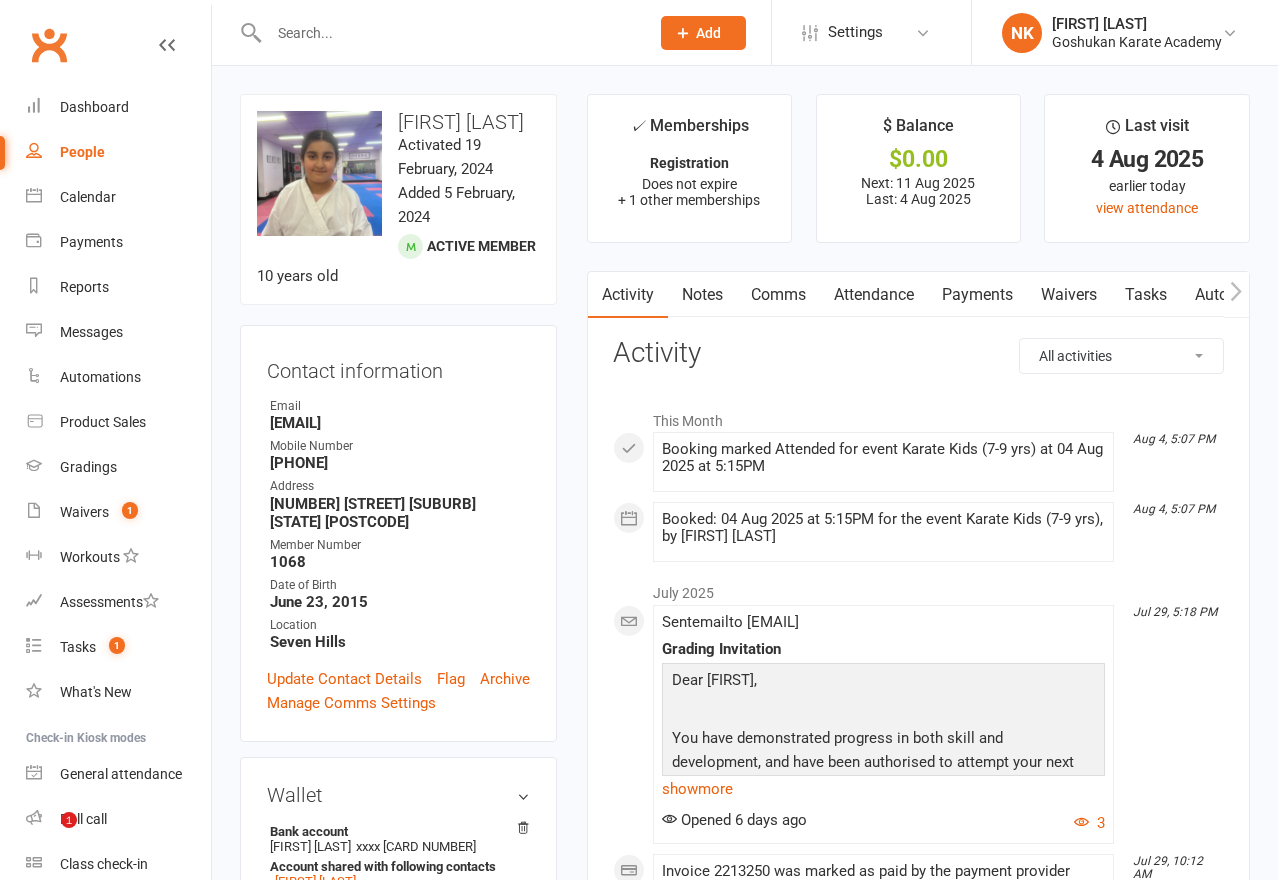 scroll, scrollTop: 0, scrollLeft: 0, axis: both 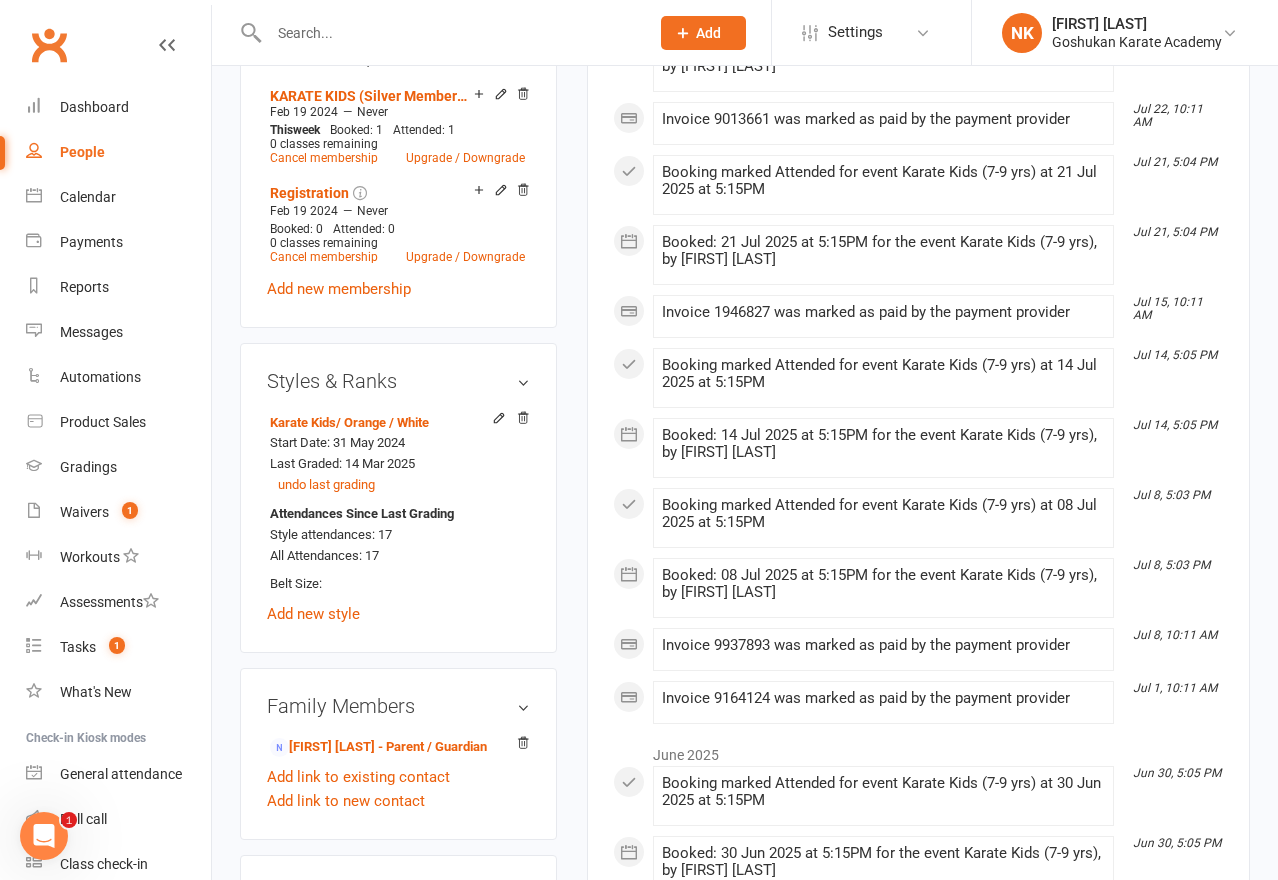 click on "Booked: 14 Jul 2025 at 5:15PM for the event Karate Kids (7-9 yrs), by [FIRST] [LAST]" at bounding box center (883, 448) 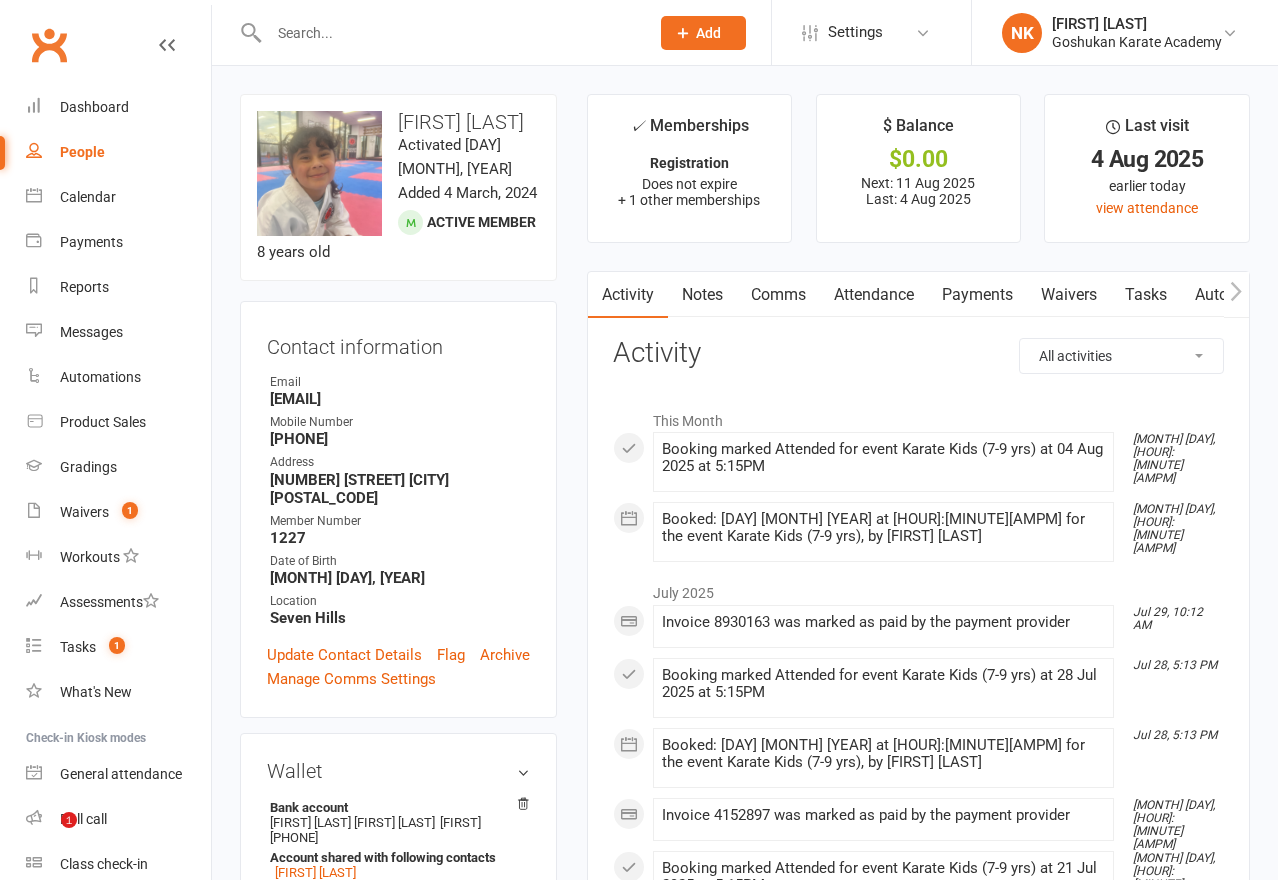 scroll, scrollTop: 0, scrollLeft: 0, axis: both 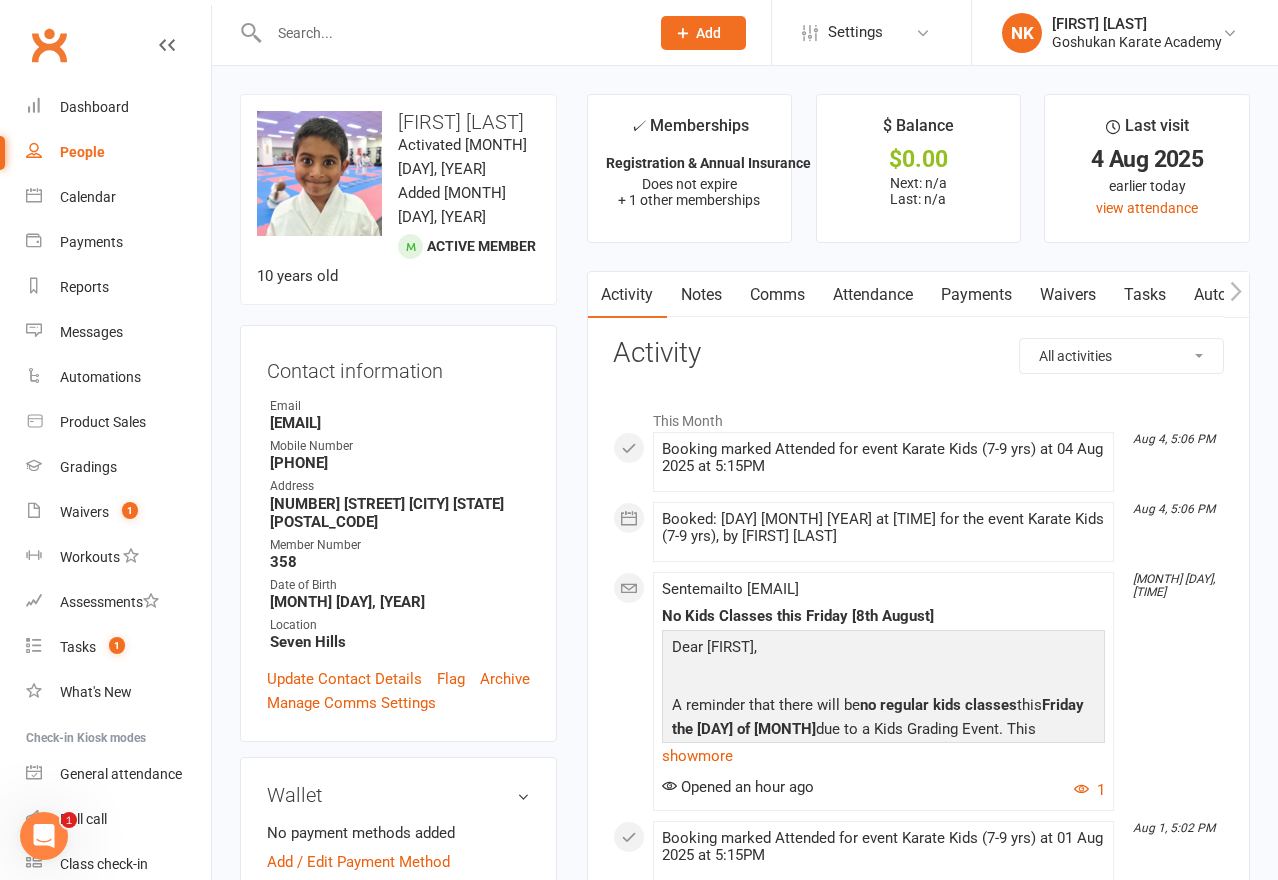 click on "Activity" at bounding box center (627, 295) 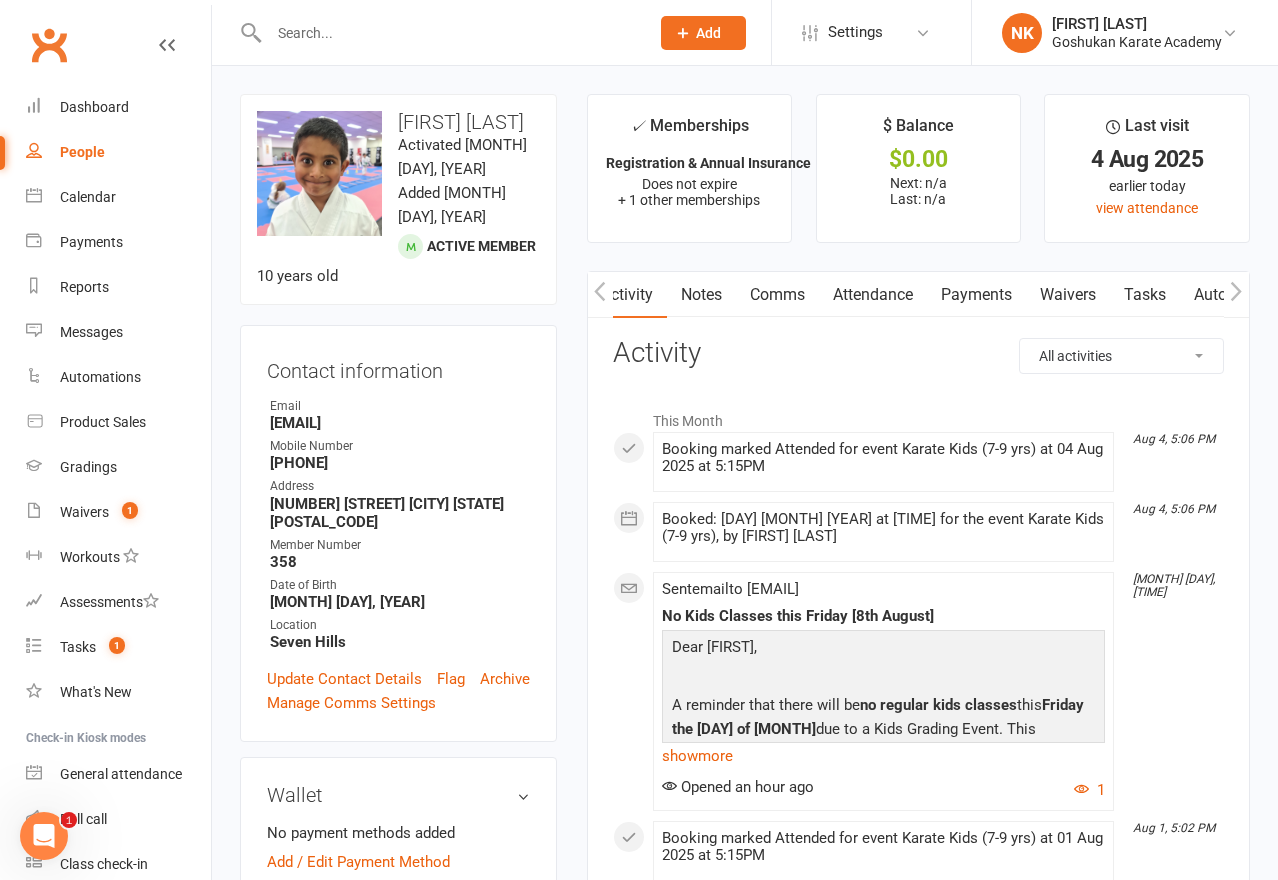 click on "✓ Memberships Registration & Annual Insurance Does not expire + 1 other memberships $ Balance $0.00 Next: n/a Last: n/a Last visit 4 Aug 2025 earlier today view attendance
Activity Notes Comms Attendance Payments Waivers Tasks Automations Gradings / Promotions Credit balance
All activities Bookings / Attendances Communications Notes Failed SMSes Gradings Members Memberships POS Sales Payments Credit Vouchers Prospects Reports Automations Tasks Waivers Workouts Kiosk Mode Consent Assessments Contact Flags Family Relationships Activity This Month Aug 4, 5:06 PM Booking marked Attended for event Karate Kids (7-9 yrs) at 04 Aug 2025 at 5:15PM   Aug 4, 5:06 PM Booked: 04 Aug 2025 at 5:15PM for the event Karate Kids (7-9 yrs), by Aidan Perry   Aug 4, 3:50 PM   Sent  email  to   sanka000@yahoo.com   No Kids Classes this Friday [8th August] Dear Aniska, A reminder that there will be  no regular kids classes  this  Friday the 8th of August  due to a Kids Grading Event. This includes the following classes:" at bounding box center [918, 2306] 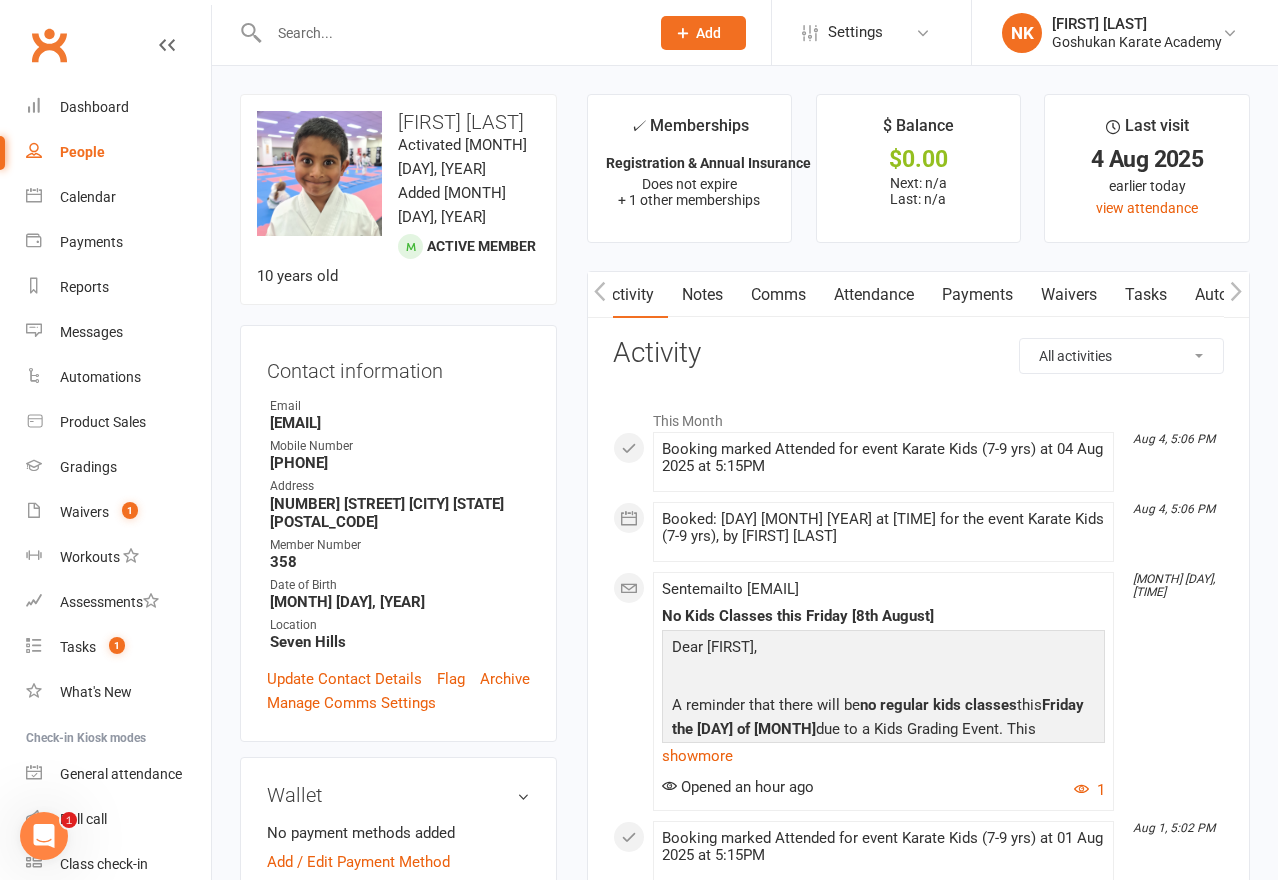 scroll, scrollTop: 0, scrollLeft: 0, axis: both 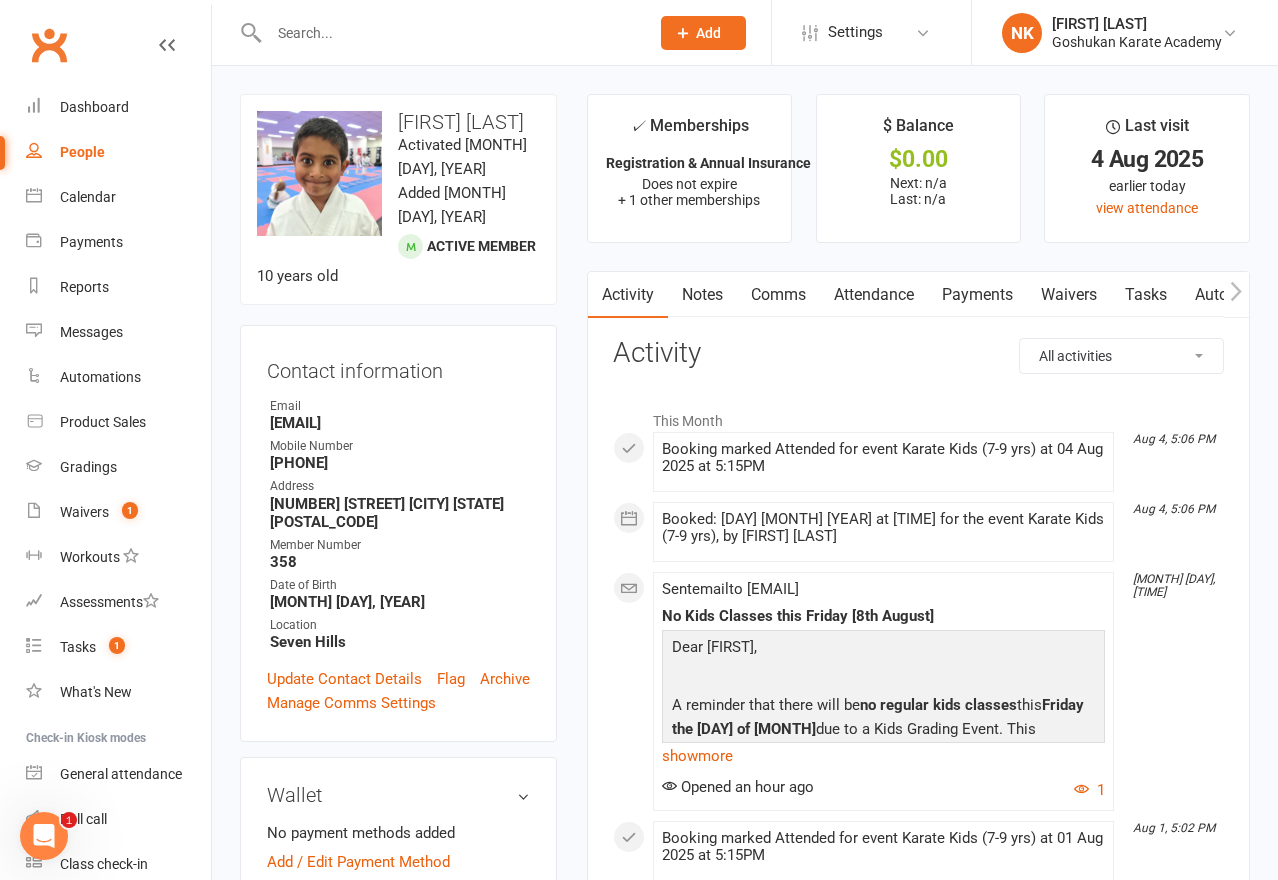 click on "upload photo change photo Aniska Navaratna Activated 19 November, 2020 Added 18 November, 2020   Active member 10 years old  Contact information Owner   Email  sanka000@yahoo.com
Mobile Number  +61412883736
Address  3 Buchan Place Kings Langley NSW 2147
Member Number  358
Date of Birth  June 23, 2015
Location  Seven Hills
Update Contact Details Flag Archive Manage Comms Settings
Wallet No payment methods added
Add / Edit Payment Method
Membership      KARATE KIDS (Silver Membership) Nov 3 2021 — Never Booked: 138 Attended: 138 Unlimited classes remaining   (+ 2 make-up classes) Cancel membership Upgrade / Downgrade     Registration & Annual Insurance Nov 19 2020 — Never Booked: 0 Attended: 0 0 classes remaining    Cancel membership Upgrade / Downgrade Show expired memberships Add new membership
Styles & Ranks  Karate Kids  / Brown / White Start Date: 28 Feb 2023 Last Graded: 6 Dec 2024 undo last grading Attendances Since Last Grading Style attendances: 27 All Attendances: 27" at bounding box center [398, 1160] 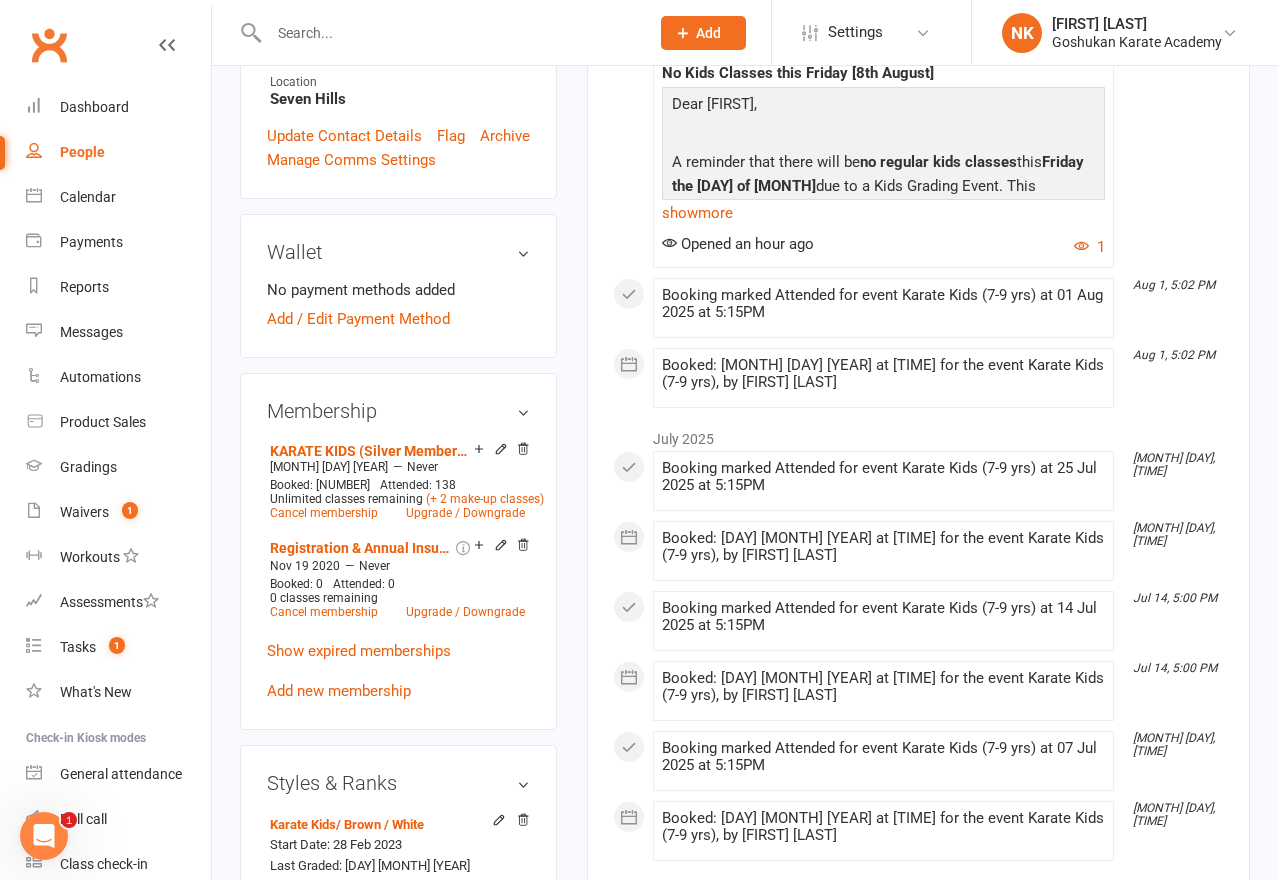scroll, scrollTop: 0, scrollLeft: 0, axis: both 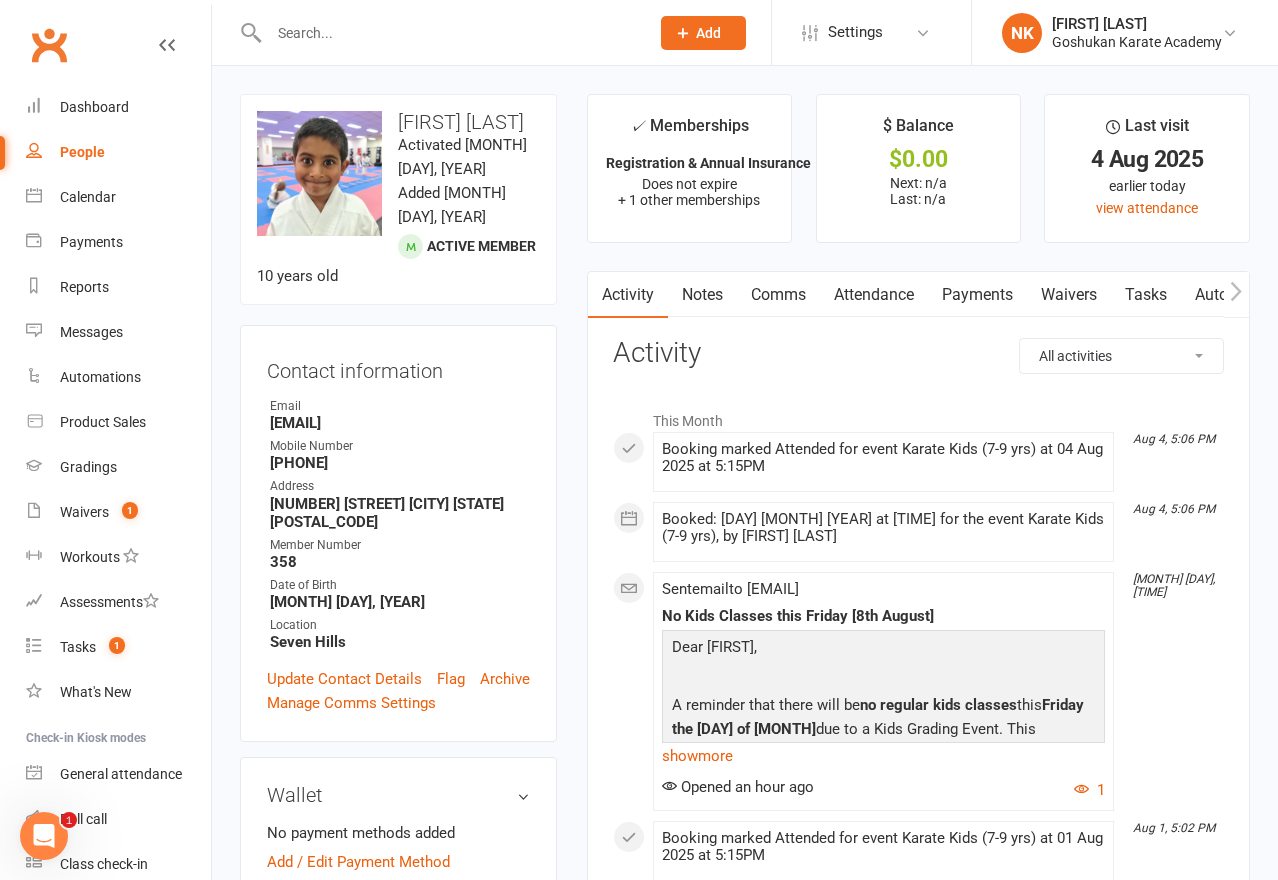 click on "upload photo change photo Aniska Navaratna Activated 19 November, 2020 Added 18 November, 2020   Active member 10 years old  Contact information Owner   Email  sanka000@yahoo.com
Mobile Number  +61412883736
Address  3 Buchan Place Kings Langley NSW 2147
Member Number  358
Date of Birth  June 23, 2015
Location  Seven Hills
Update Contact Details Flag Archive Manage Comms Settings
Wallet No payment methods added
Add / Edit Payment Method
Membership      KARATE KIDS (Silver Membership) Nov 3 2021 — Never Booked: 138 Attended: 138 Unlimited classes remaining   (+ 2 make-up classes) Cancel membership Upgrade / Downgrade     Registration & Annual Insurance Nov 19 2020 — Never Booked: 0 Attended: 0 0 classes remaining    Cancel membership Upgrade / Downgrade Show expired memberships Add new membership
Styles & Ranks  Karate Kids  / Brown / White Start Date: 28 Feb 2023 Last Graded: 6 Dec 2024 undo last grading Attendances Since Last Grading Style attendances: 27 All Attendances: 27" at bounding box center [398, 1160] 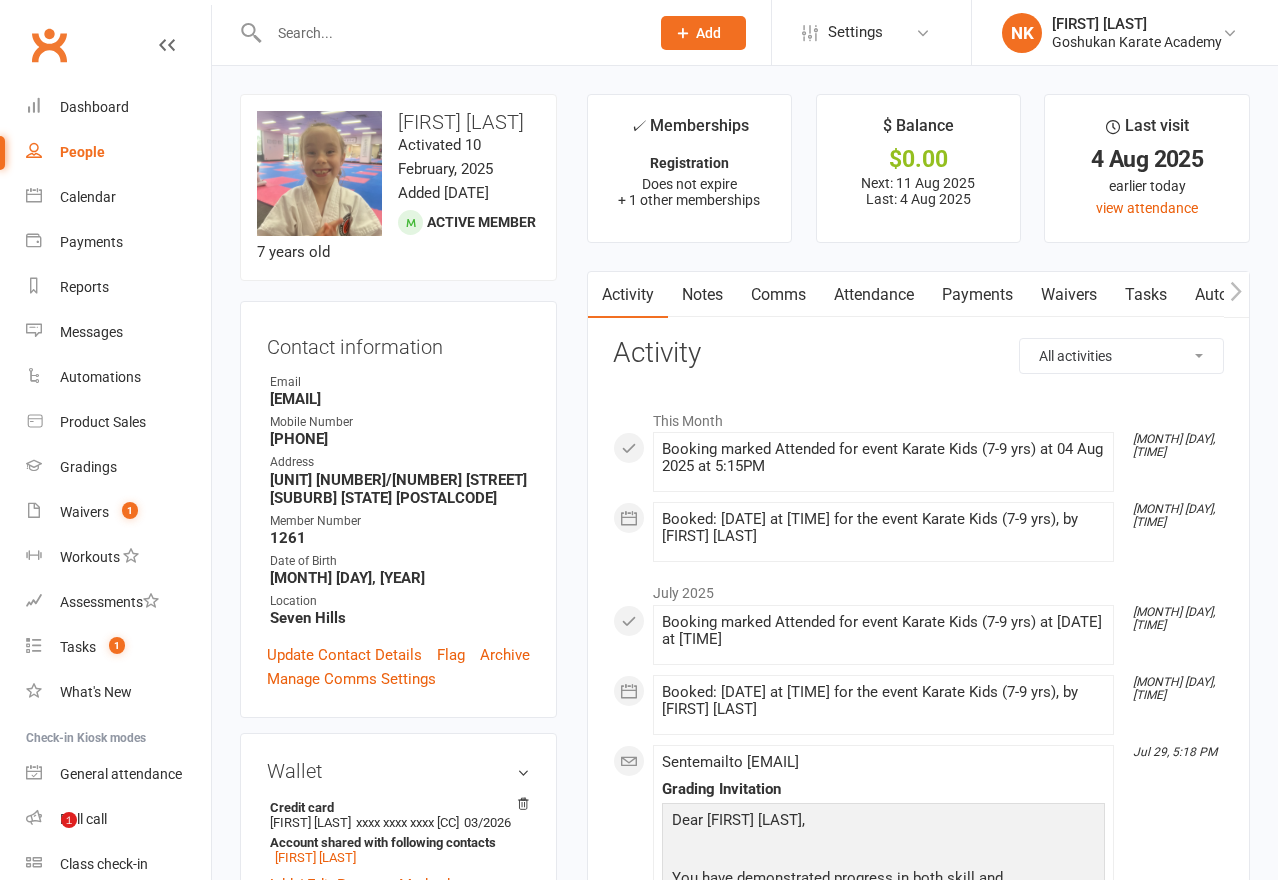 scroll, scrollTop: 0, scrollLeft: 0, axis: both 